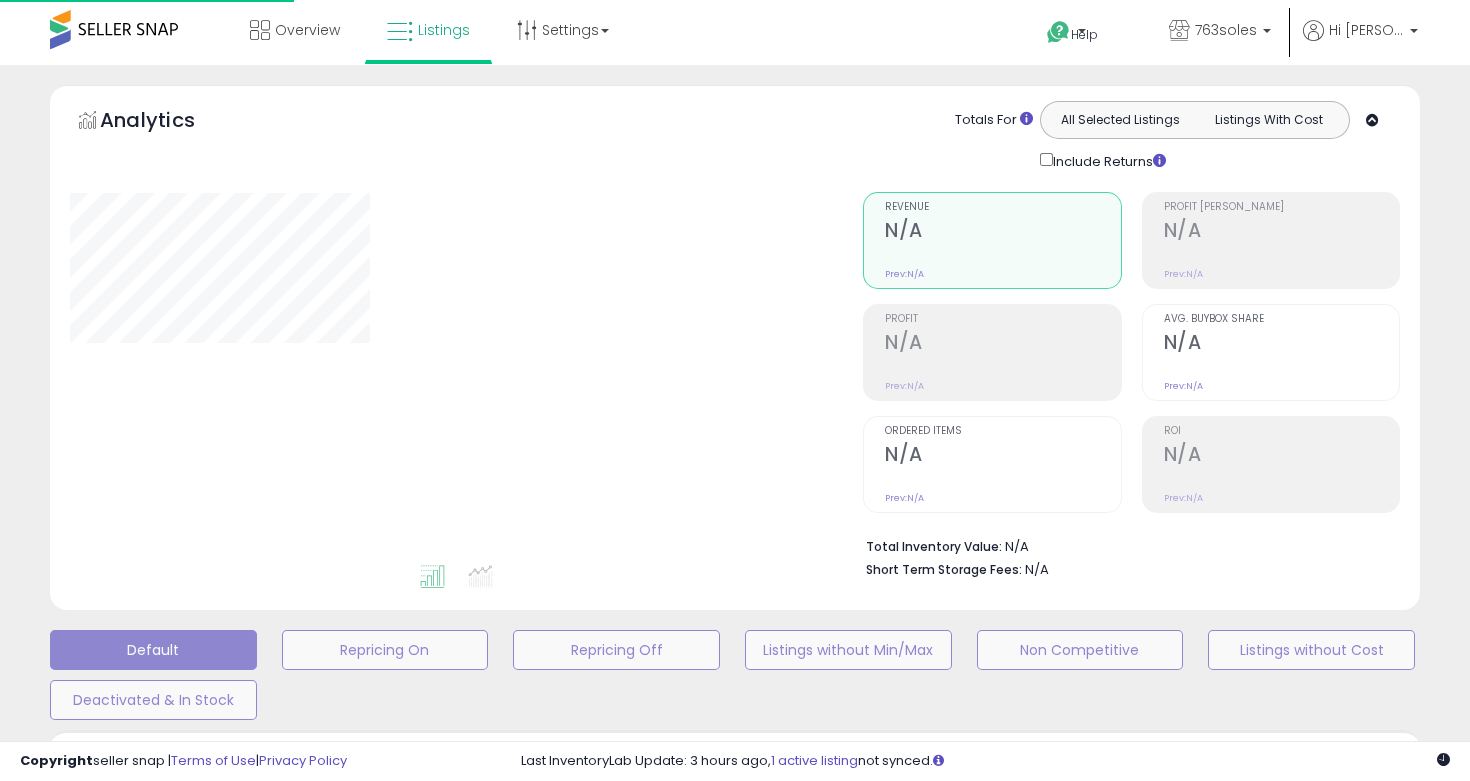 scroll, scrollTop: 445, scrollLeft: 0, axis: vertical 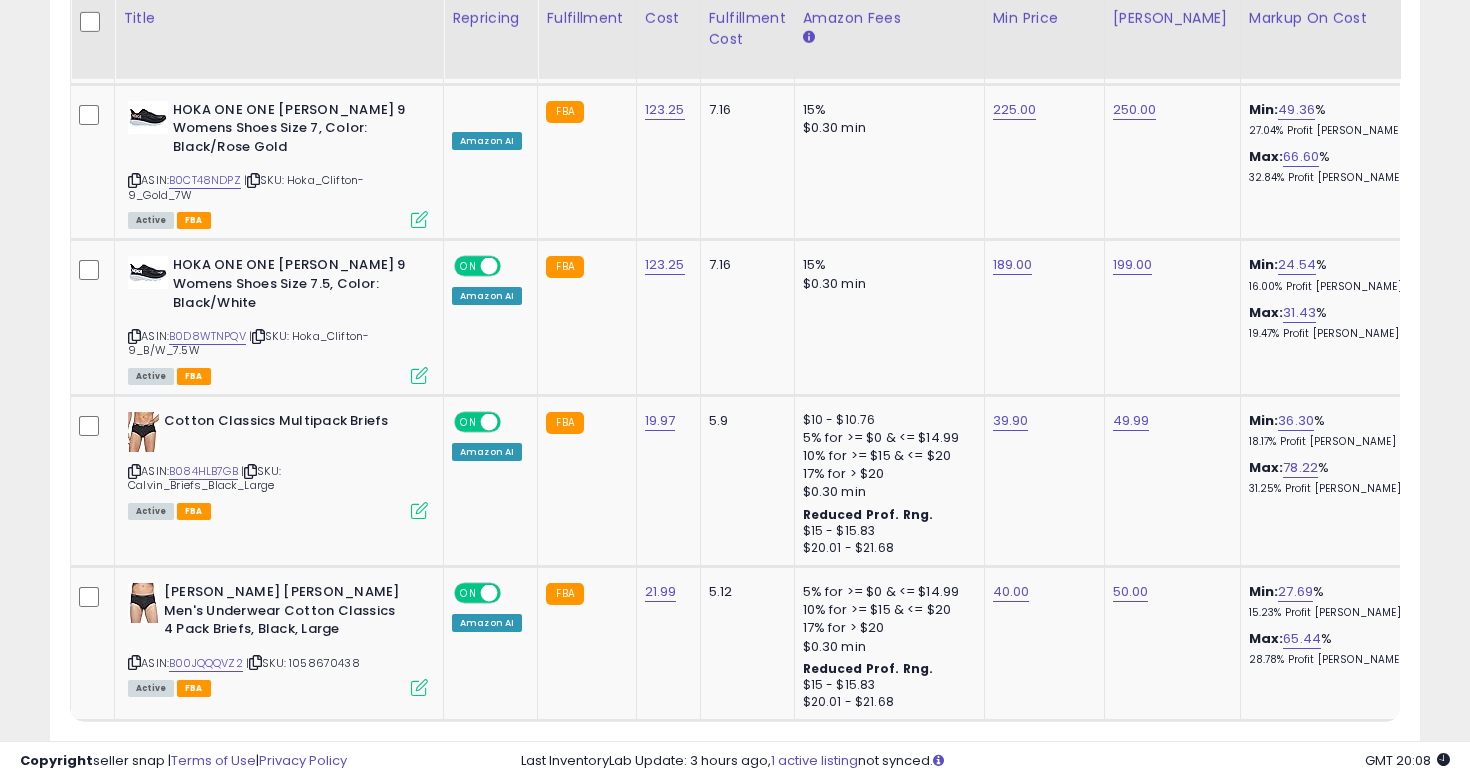 click on "2" 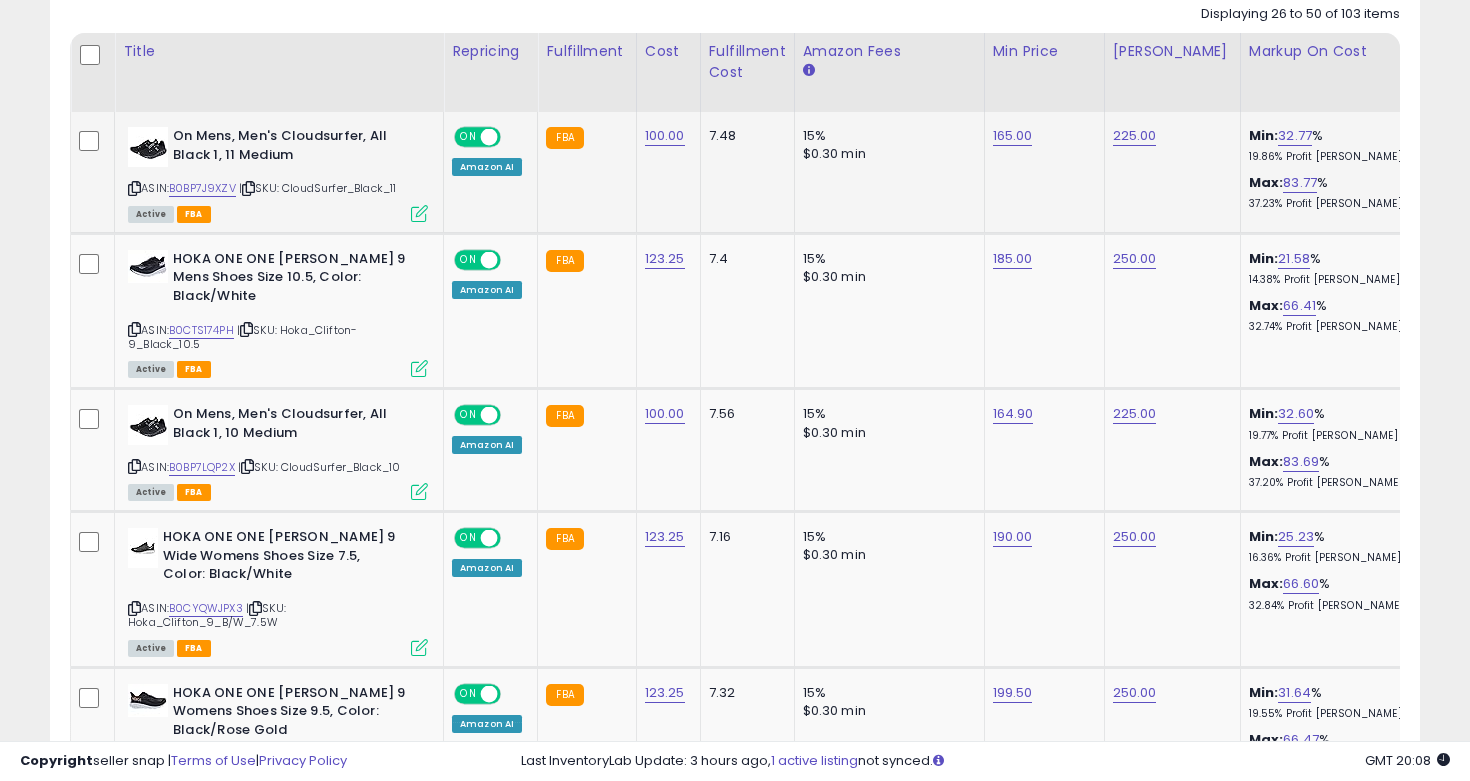 scroll, scrollTop: 937, scrollLeft: 0, axis: vertical 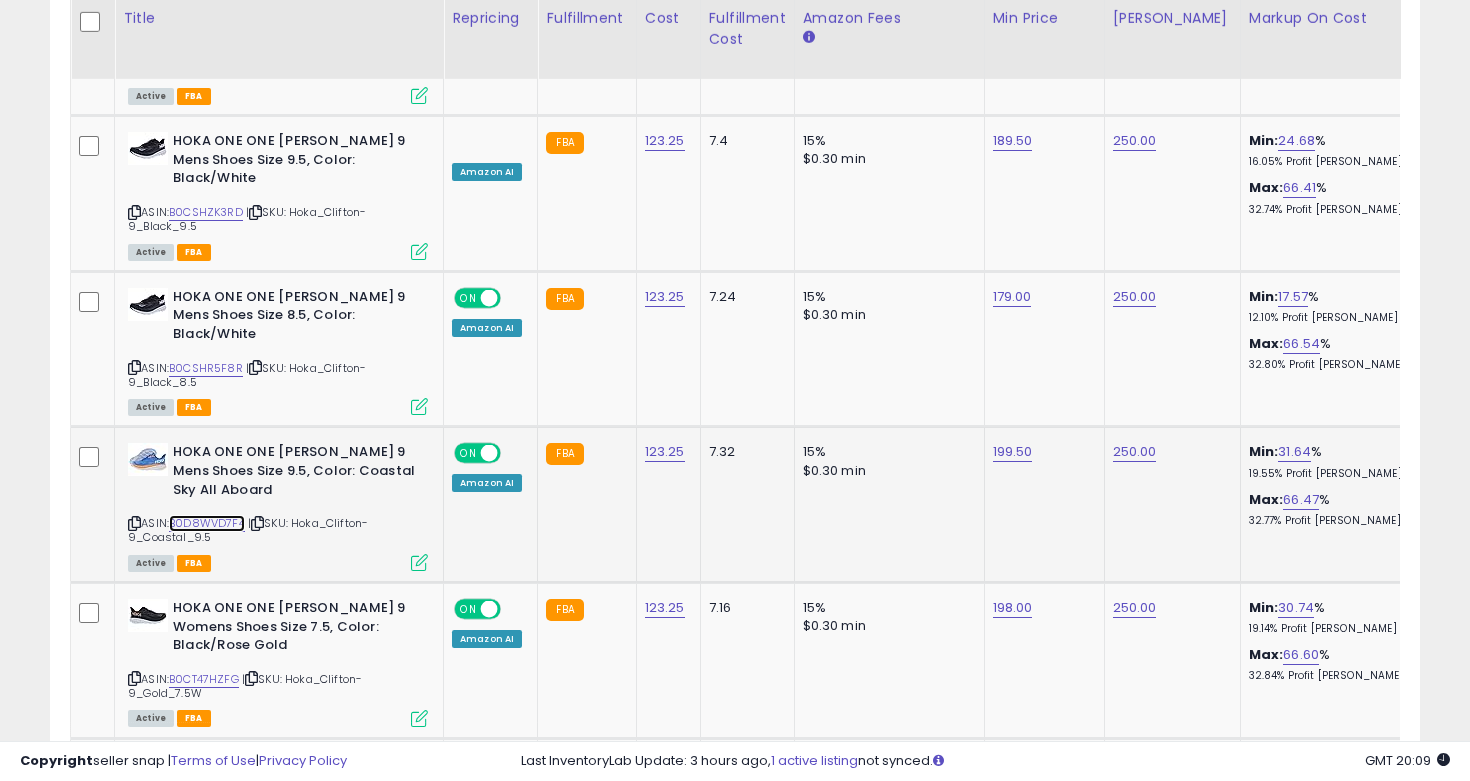 click on "B0D8WVD7F4" at bounding box center (207, 523) 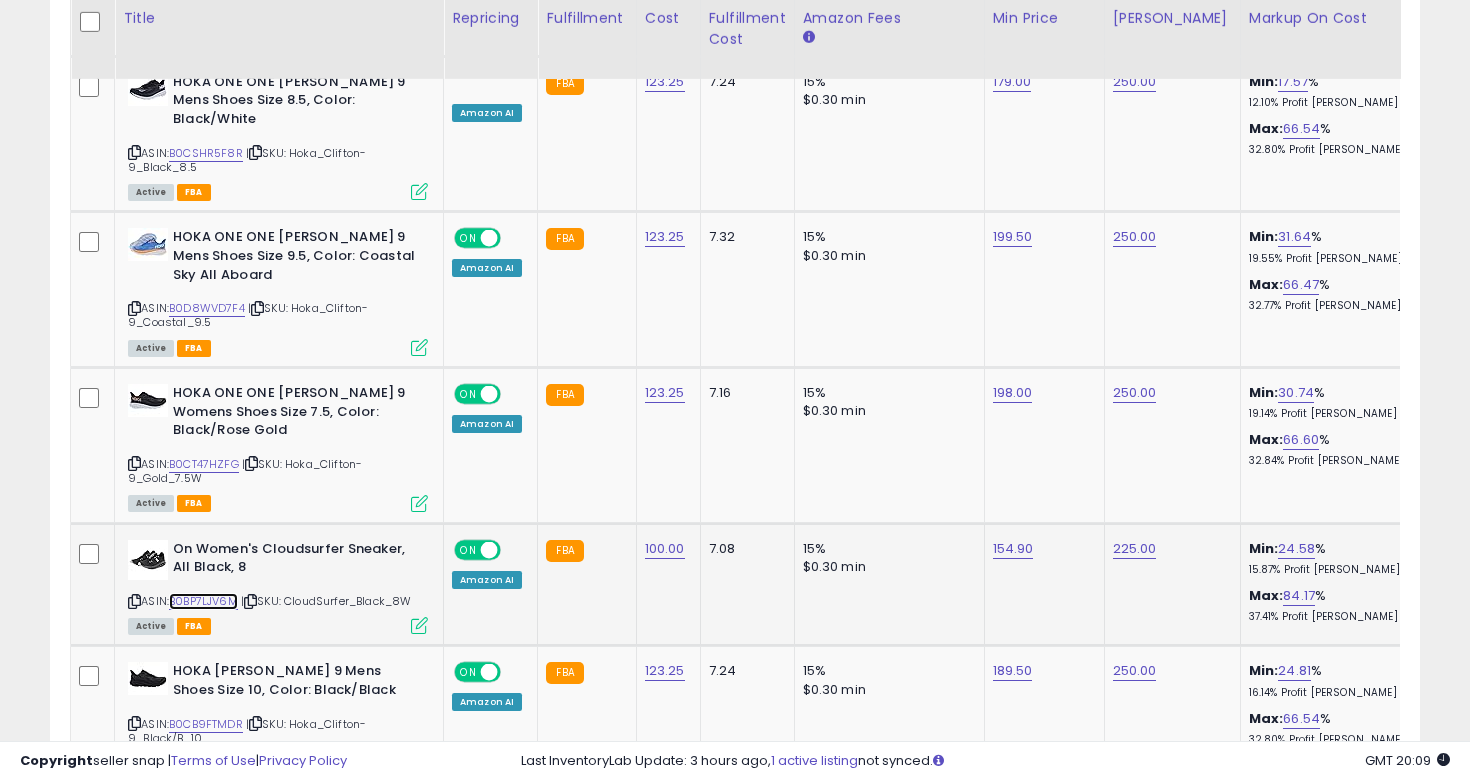 click on "B0BP7LJV6M" at bounding box center [203, 601] 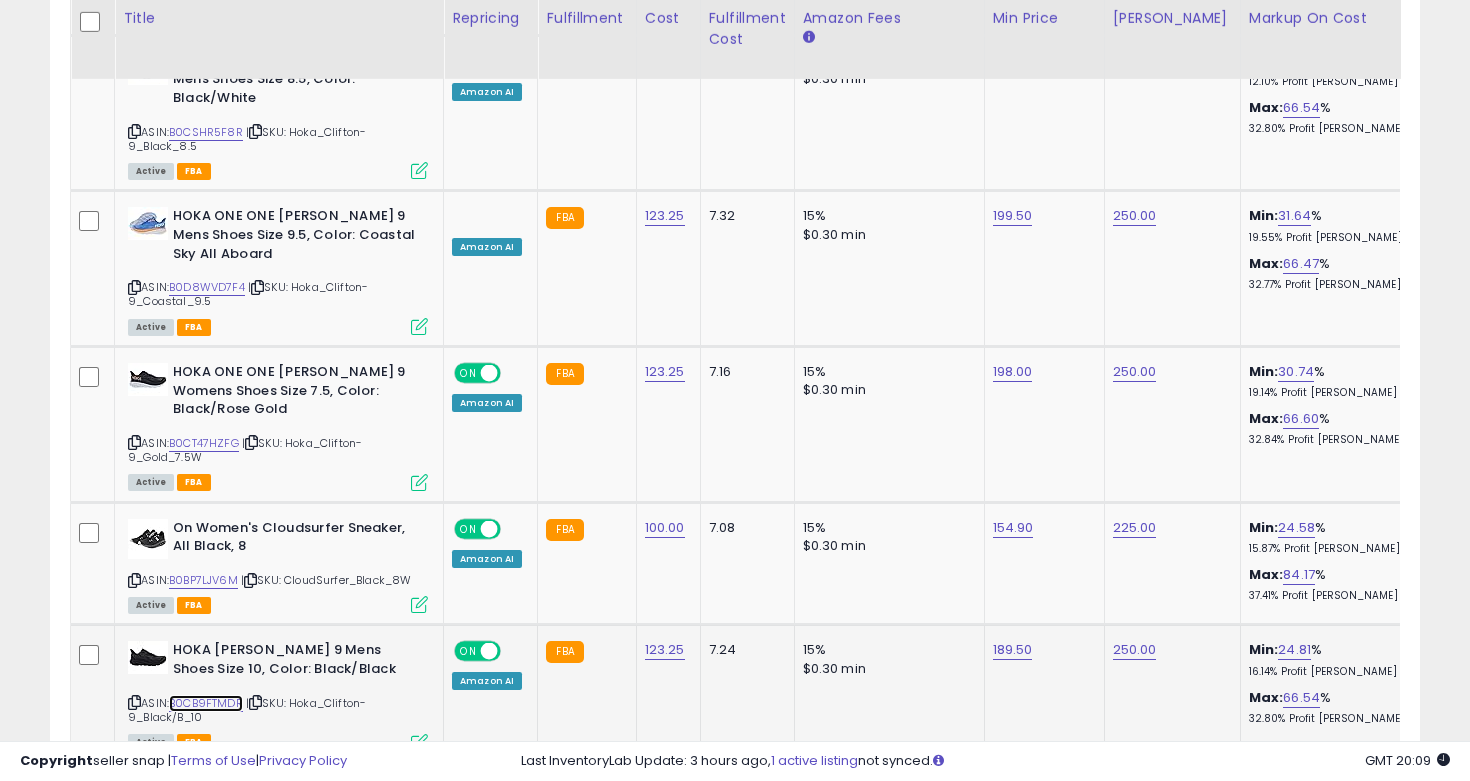 click on "B0CB9FTMDR" at bounding box center [206, 703] 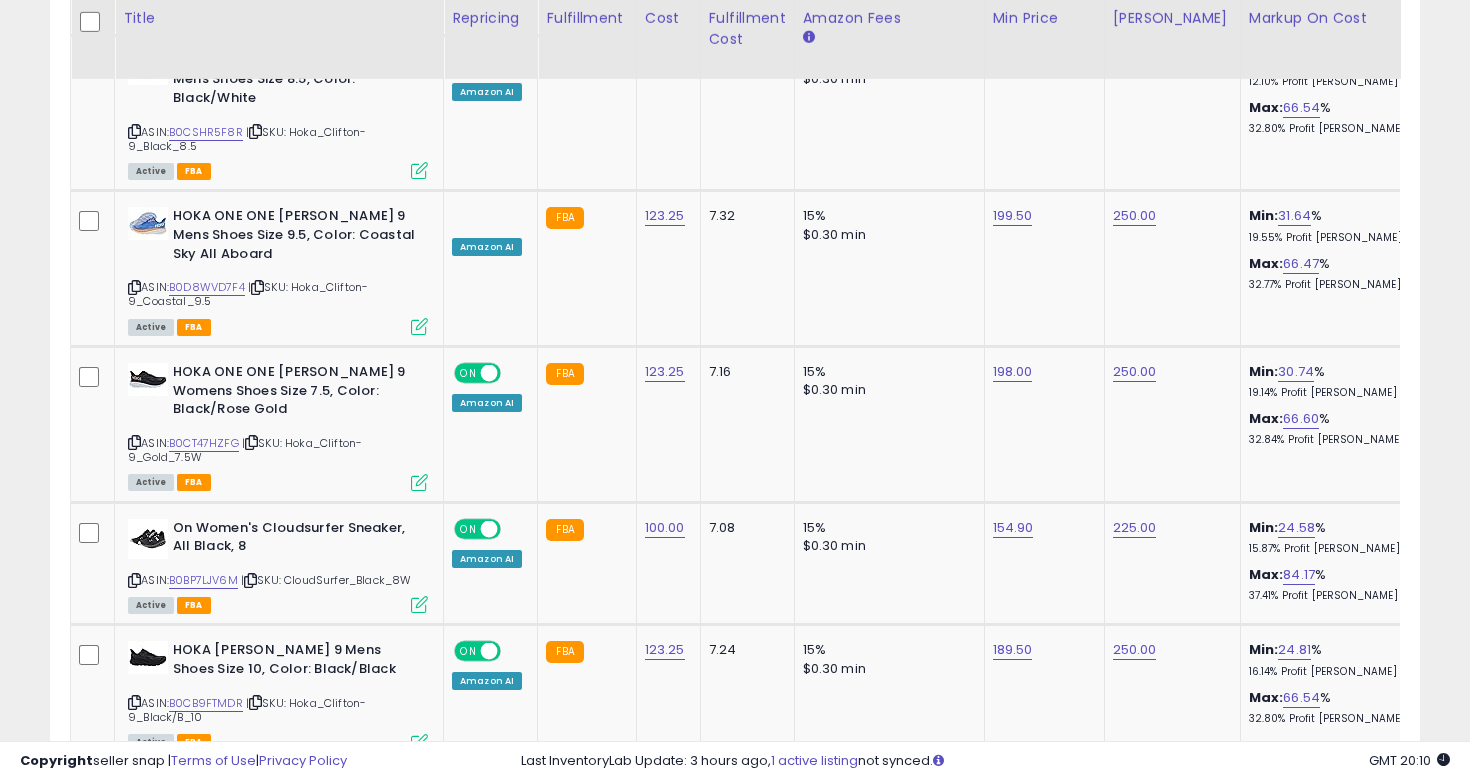 click on "3" 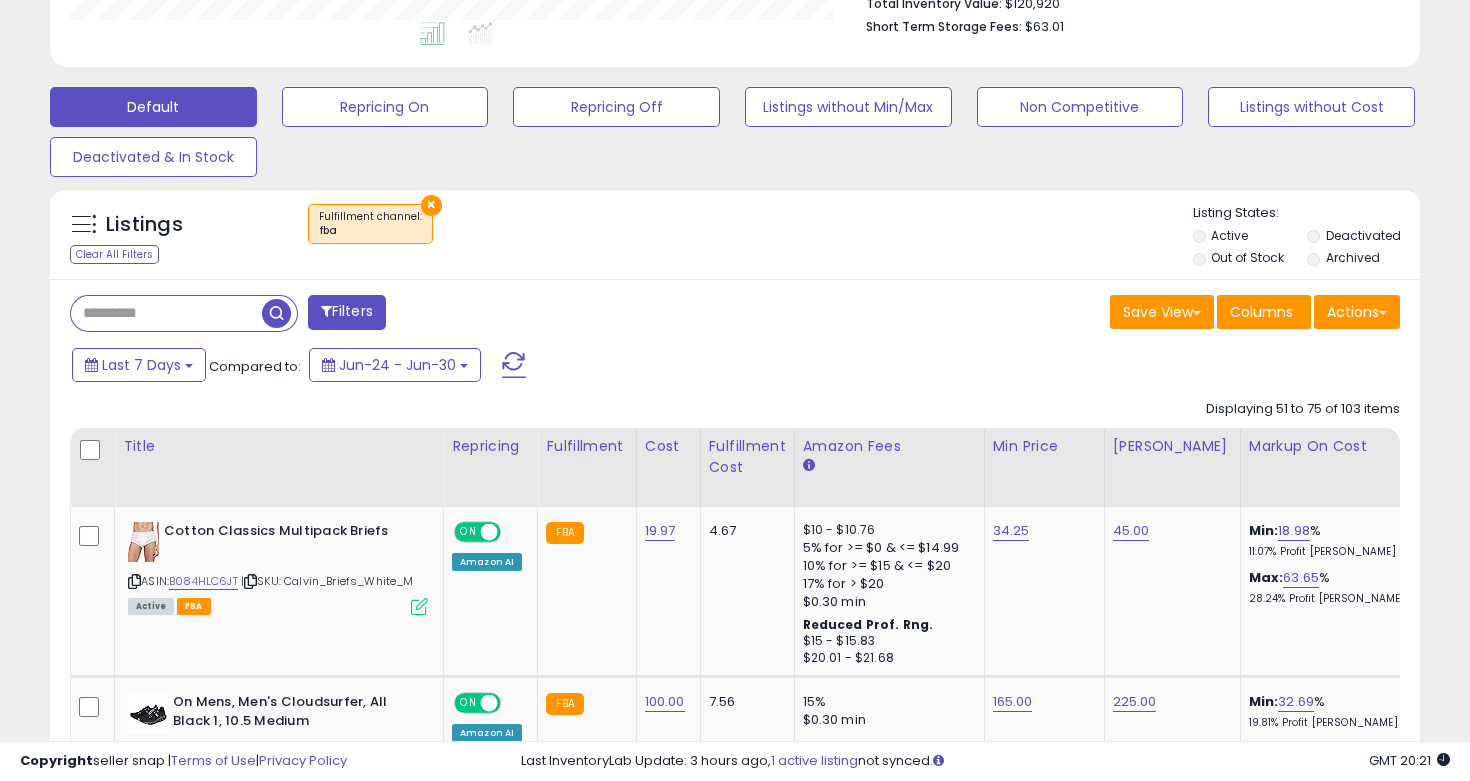 scroll, scrollTop: 668, scrollLeft: 0, axis: vertical 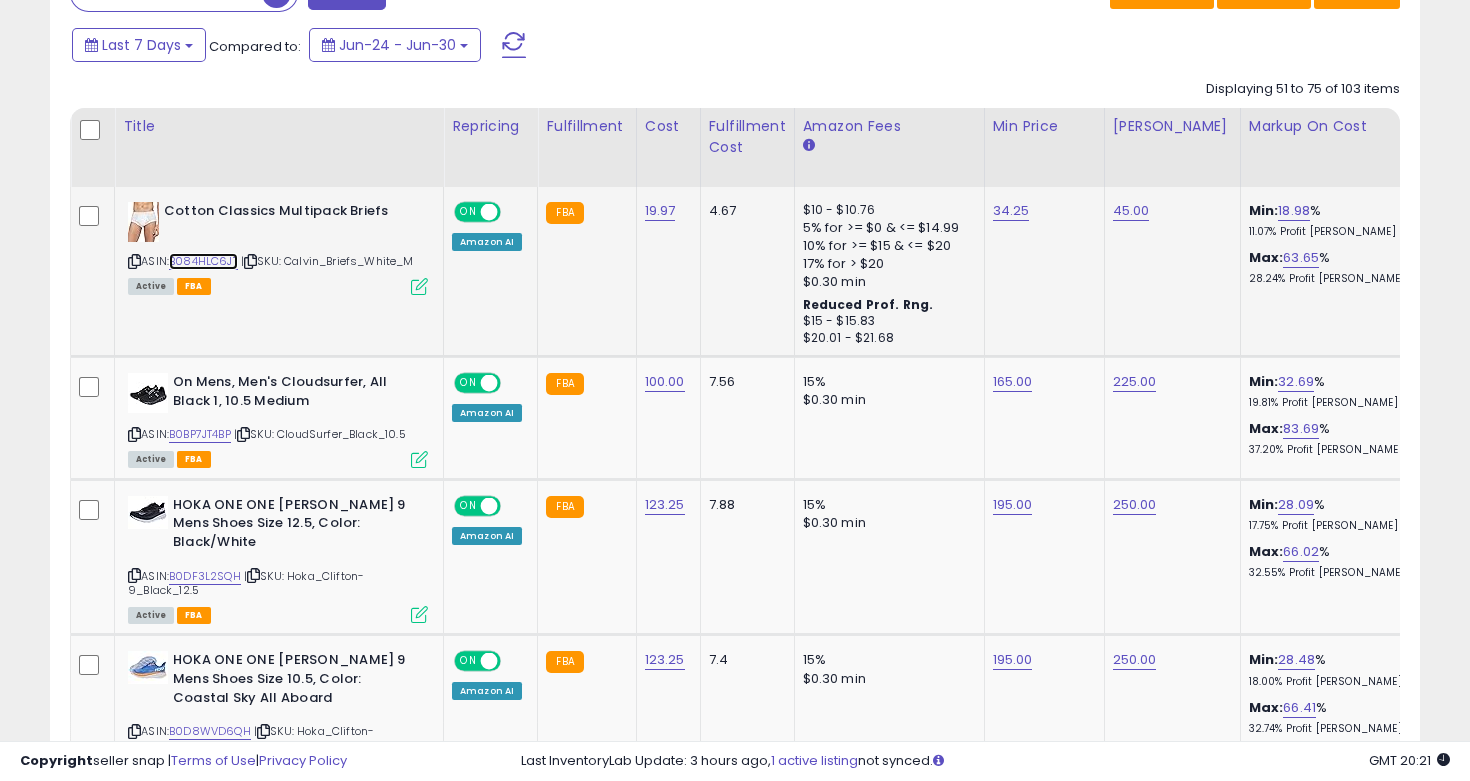 click on "B084HLC6JT" at bounding box center [203, 261] 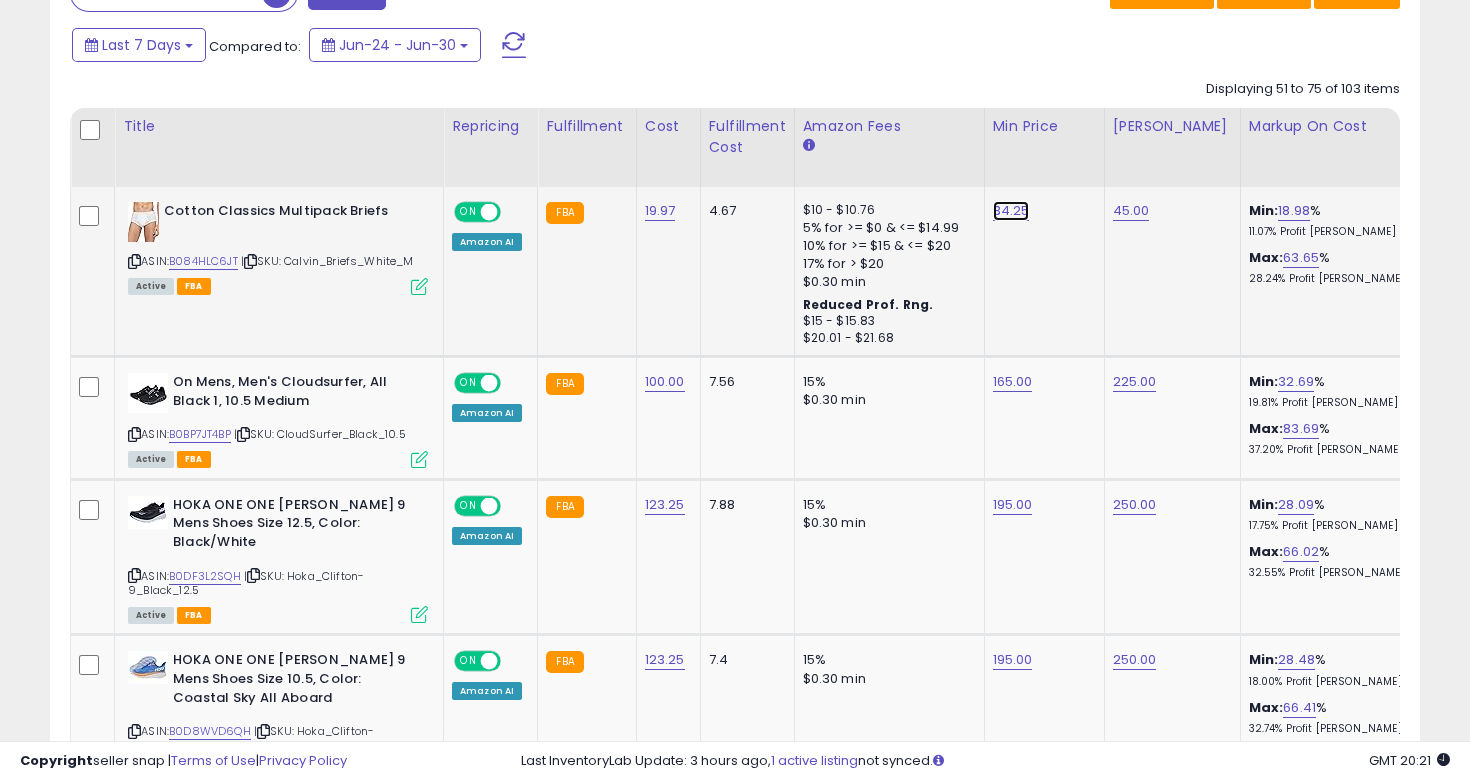 click on "34.25" at bounding box center (1011, 211) 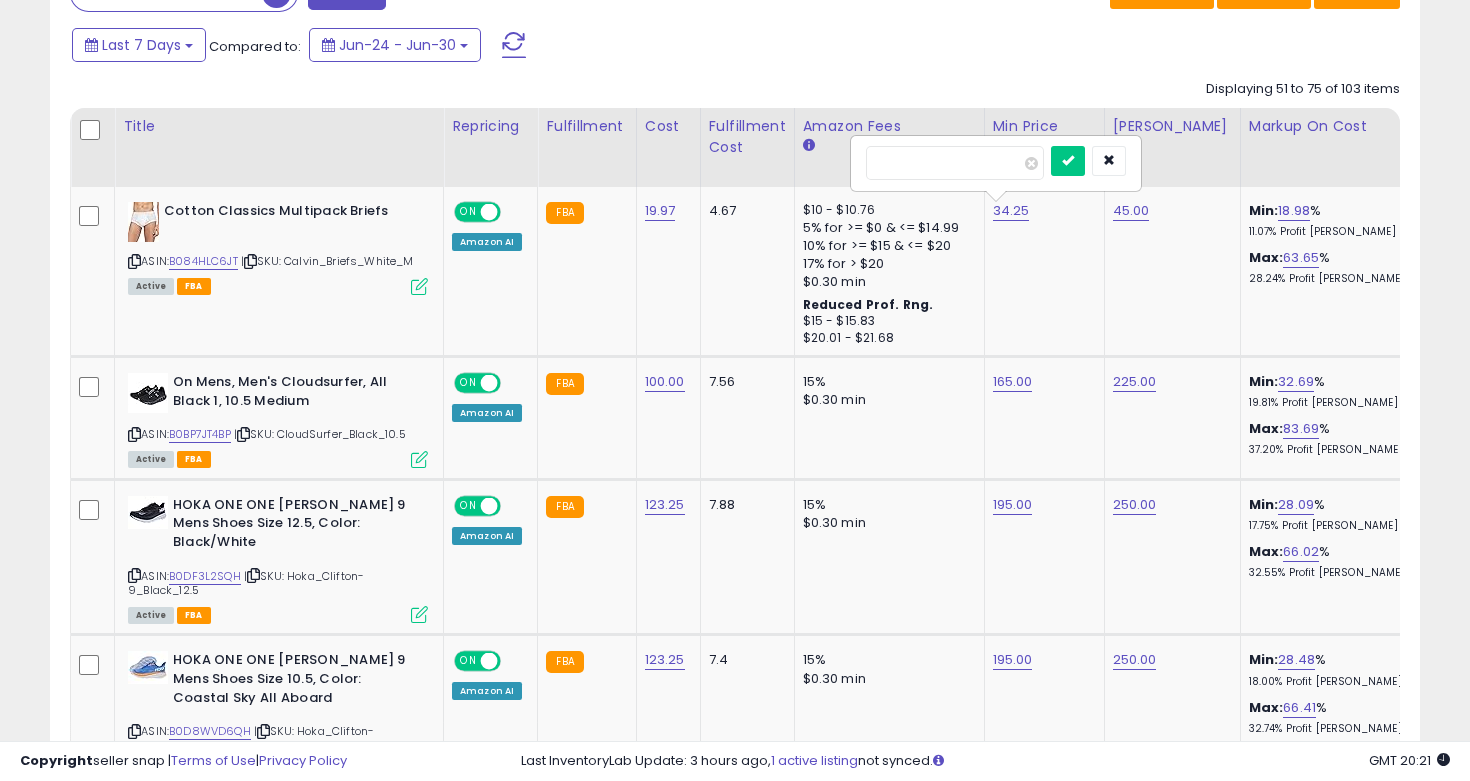 drag, startPoint x: 950, startPoint y: 165, endPoint x: 804, endPoint y: 163, distance: 146.0137 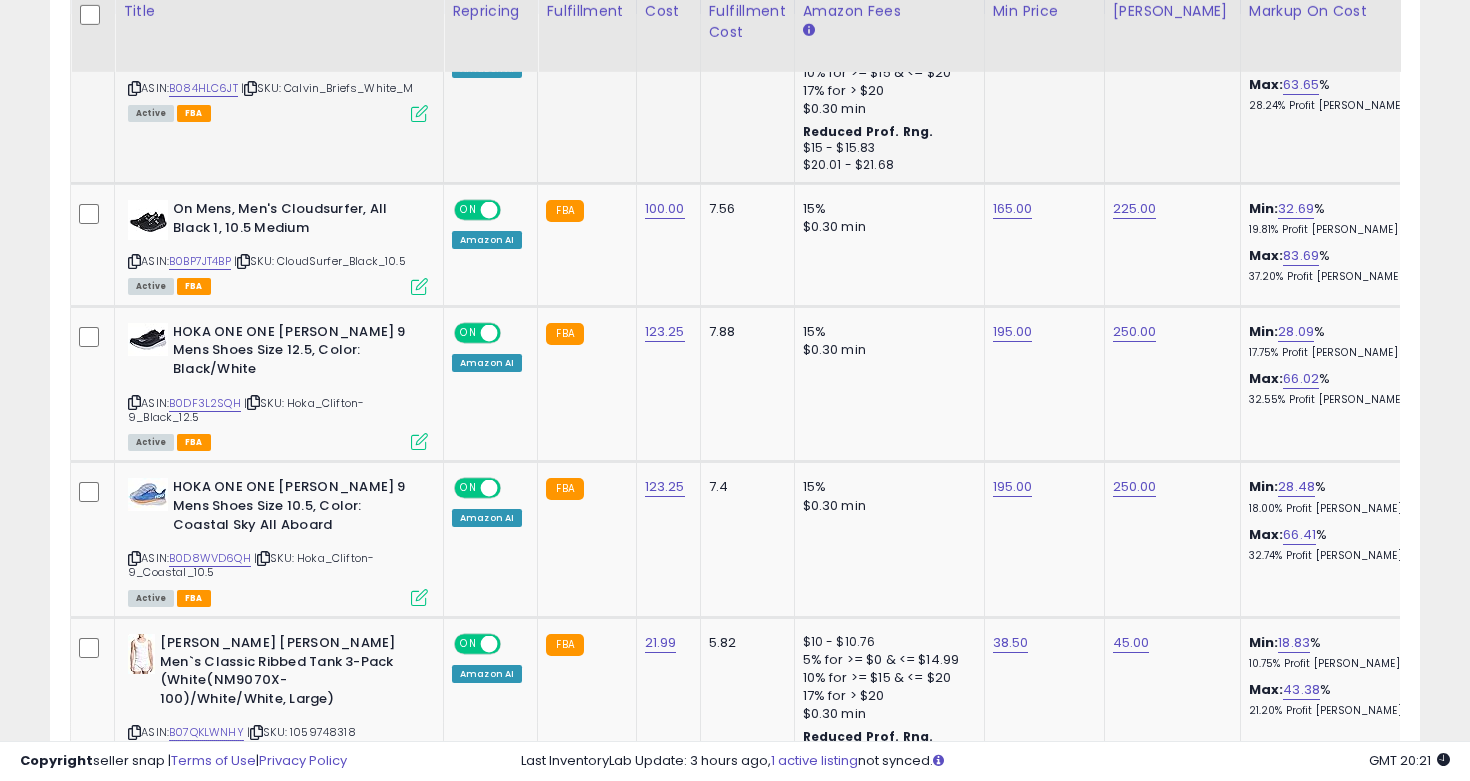 scroll, scrollTop: 1037, scrollLeft: 0, axis: vertical 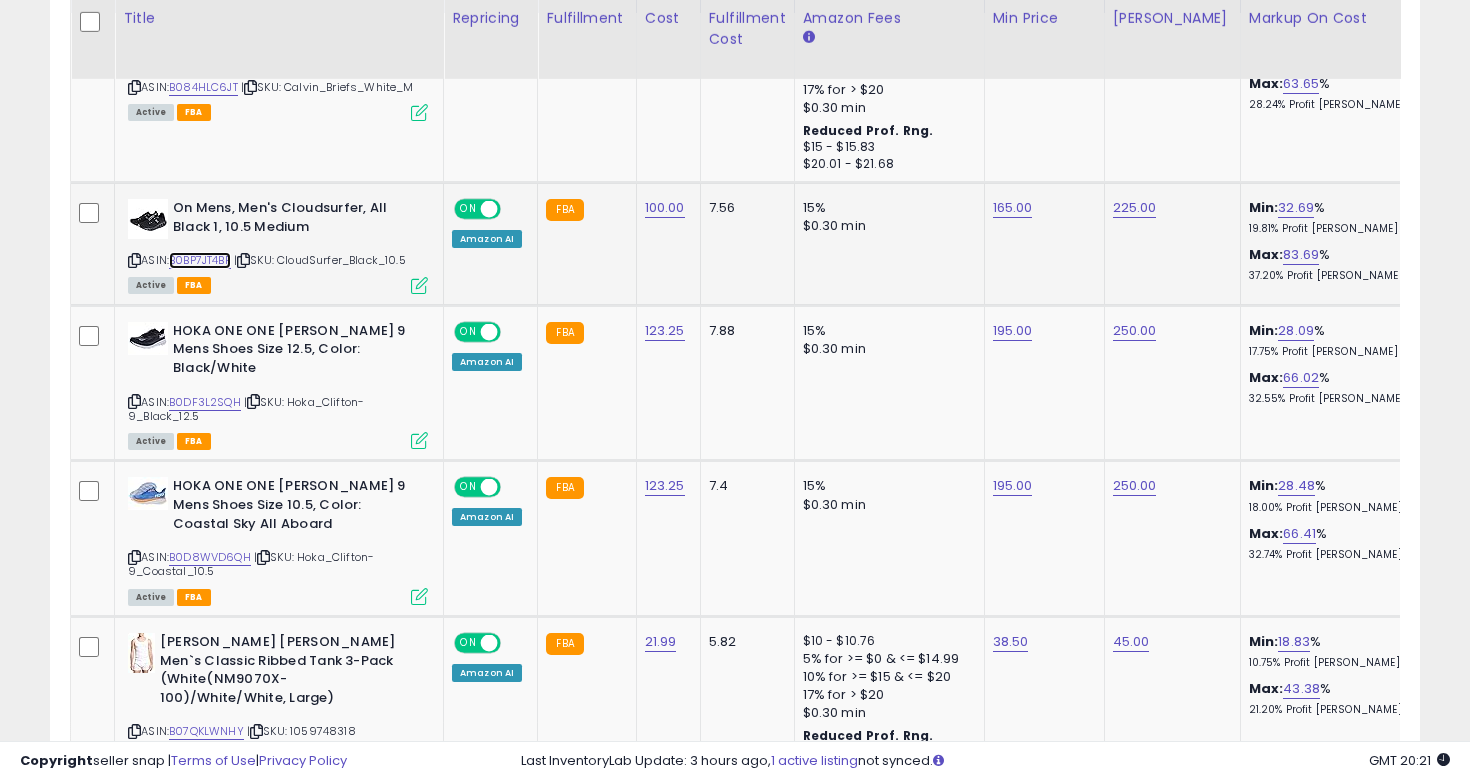 click on "B0BP7JT4BP" at bounding box center [200, 260] 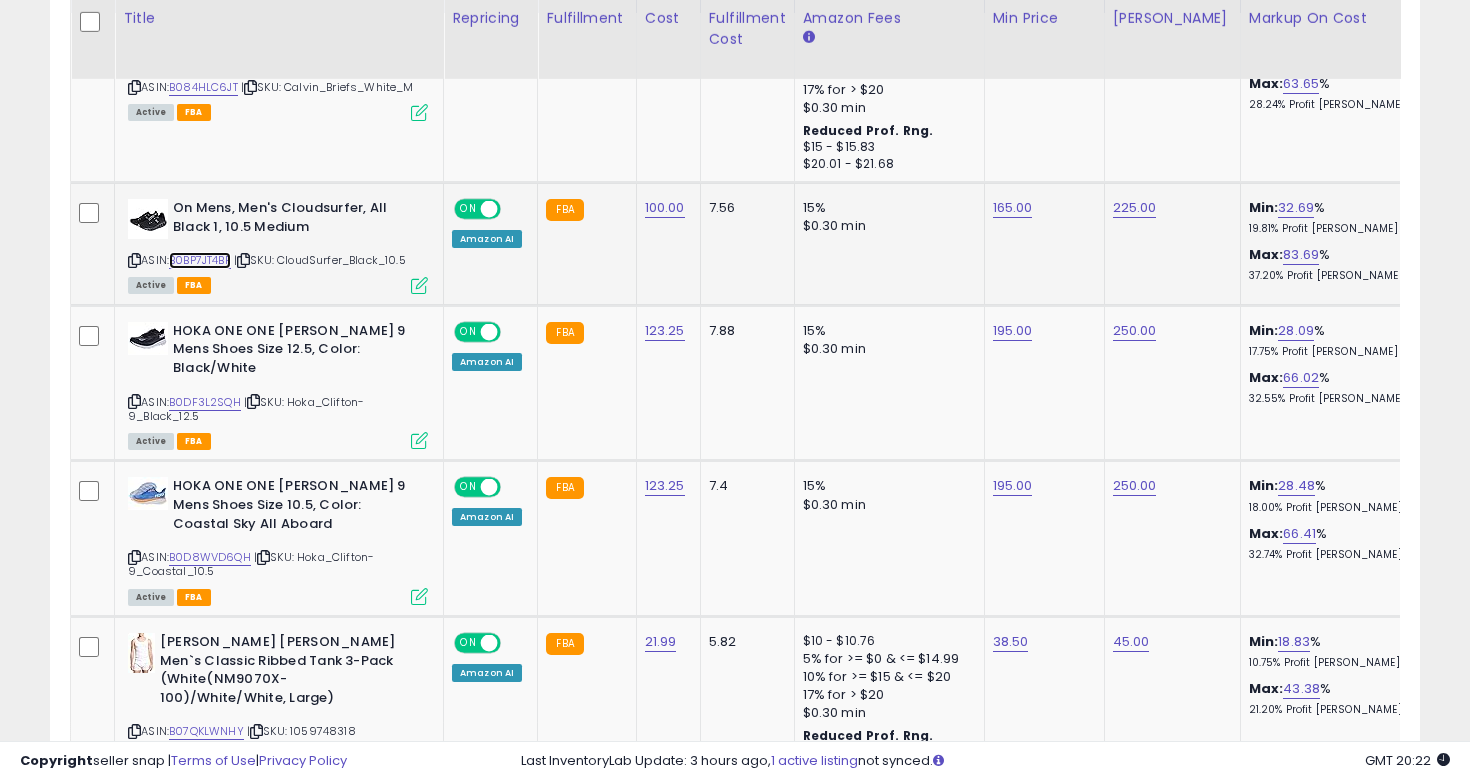 scroll, scrollTop: 0, scrollLeft: 441, axis: horizontal 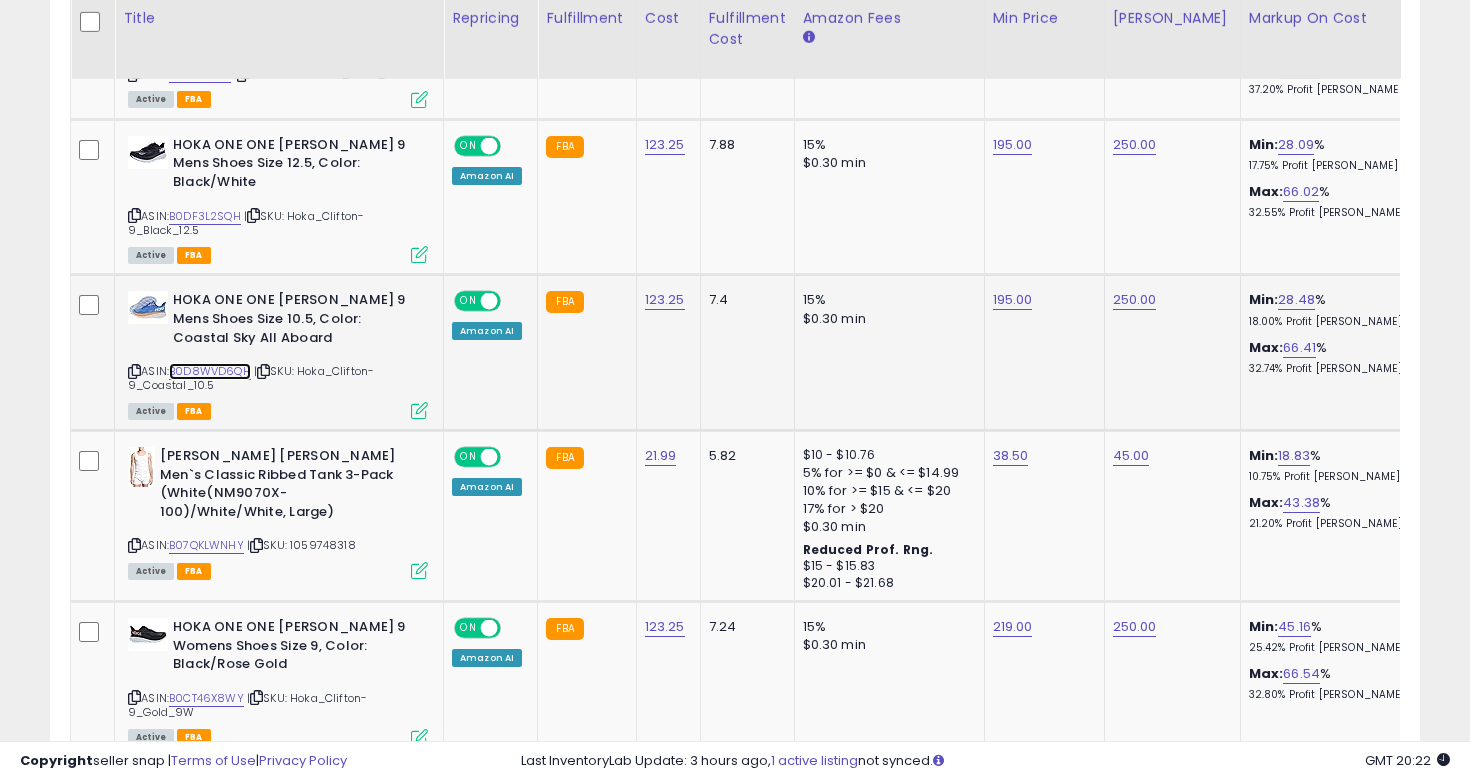 click on "B0D8WVD6QH" at bounding box center (210, 371) 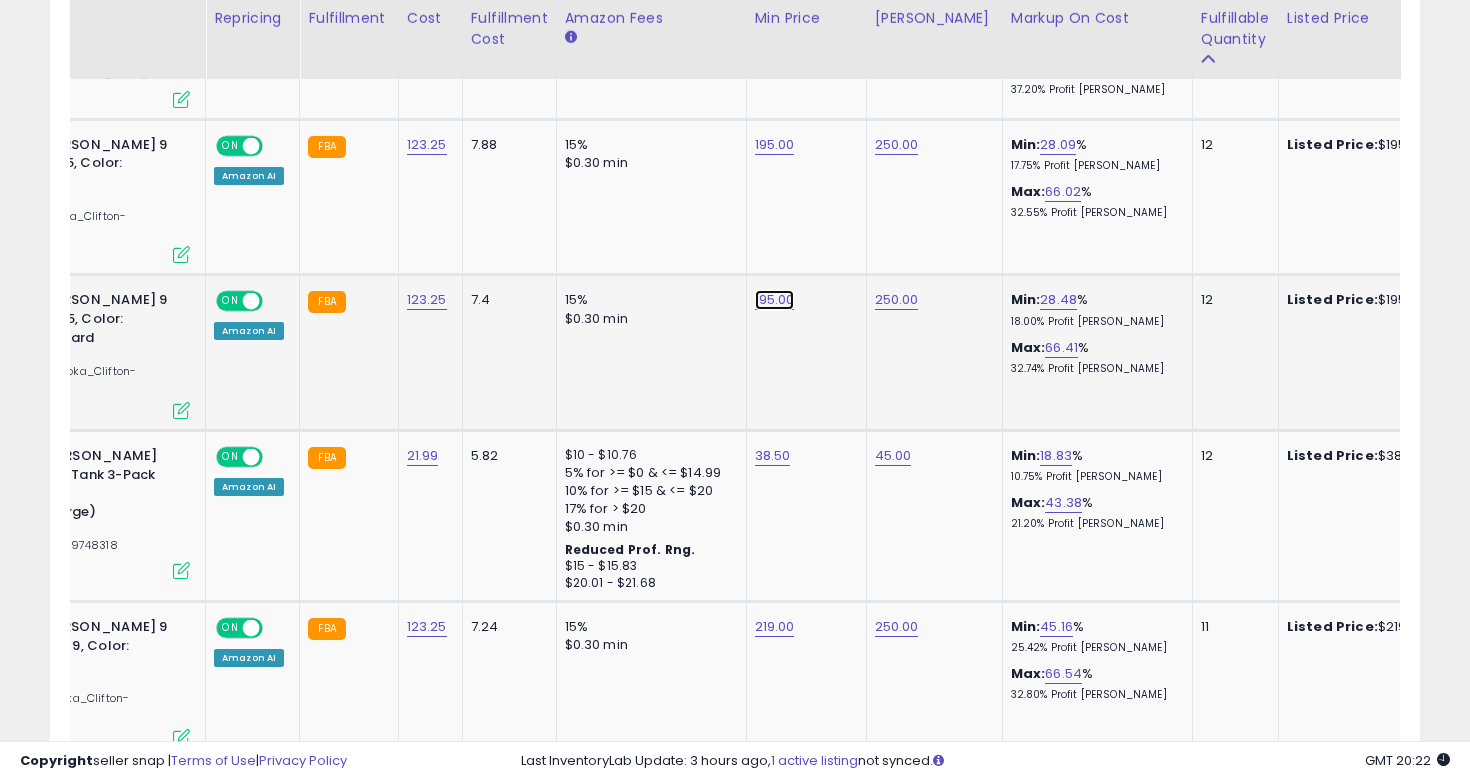click on "195.00" at bounding box center (773, -149) 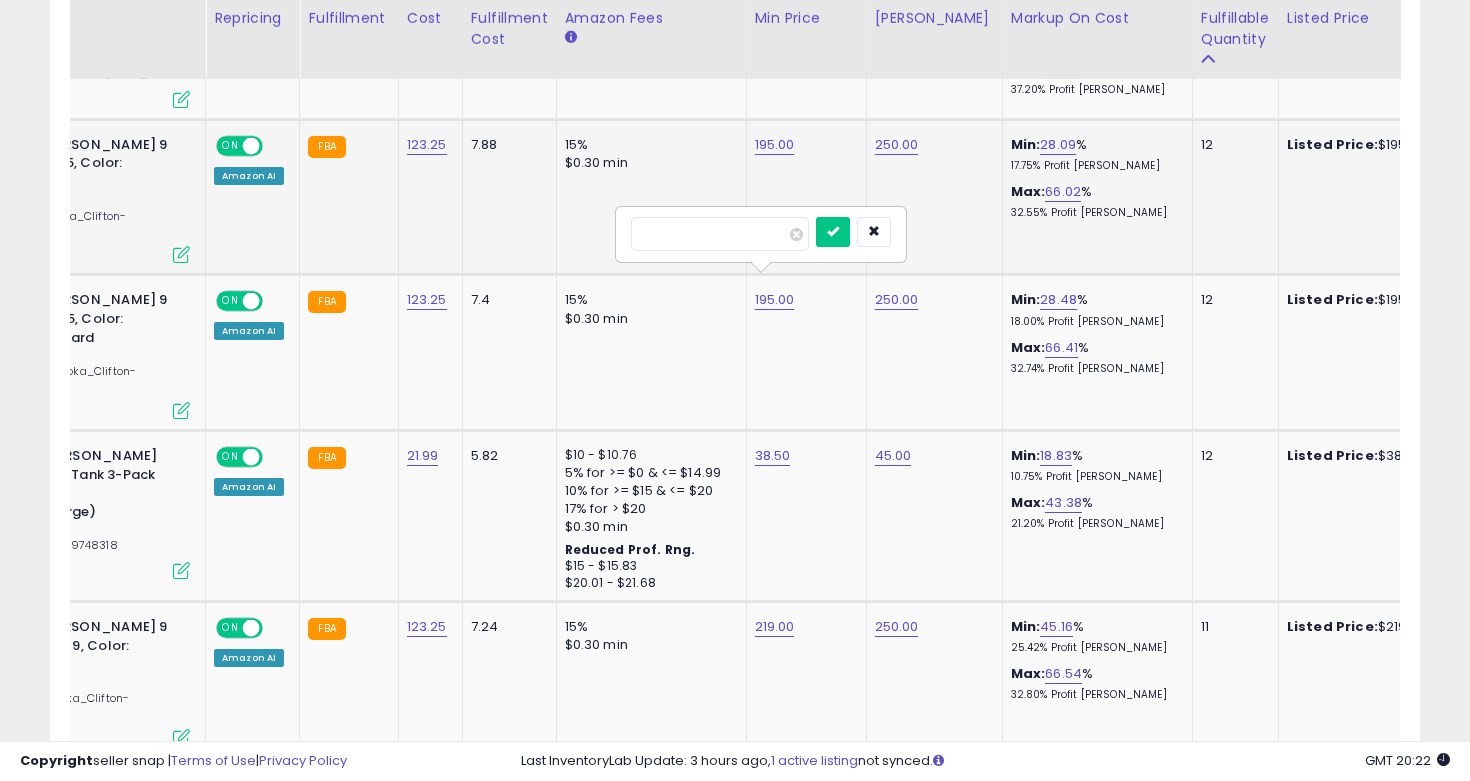 drag, startPoint x: 703, startPoint y: 233, endPoint x: 591, endPoint y: 223, distance: 112.44554 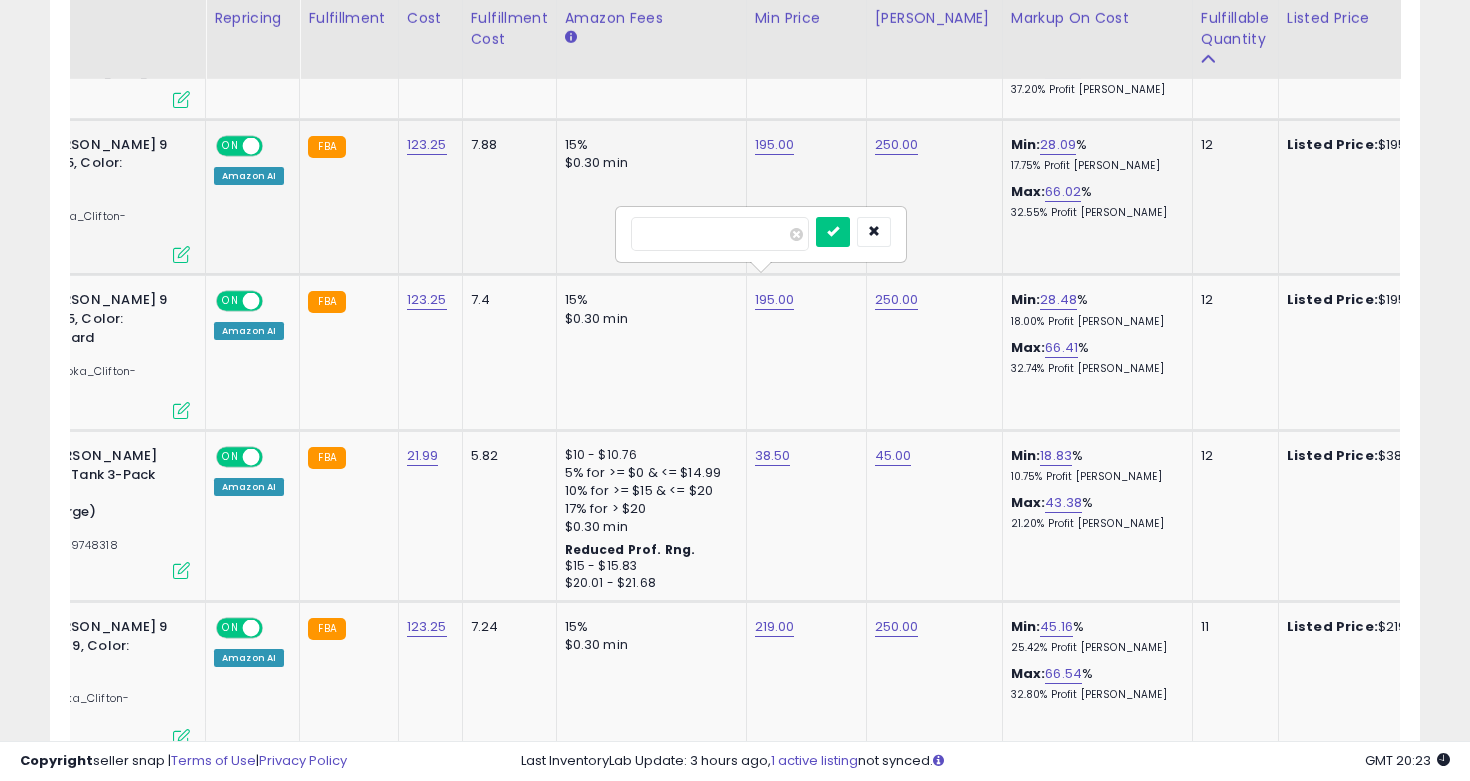 type on "***" 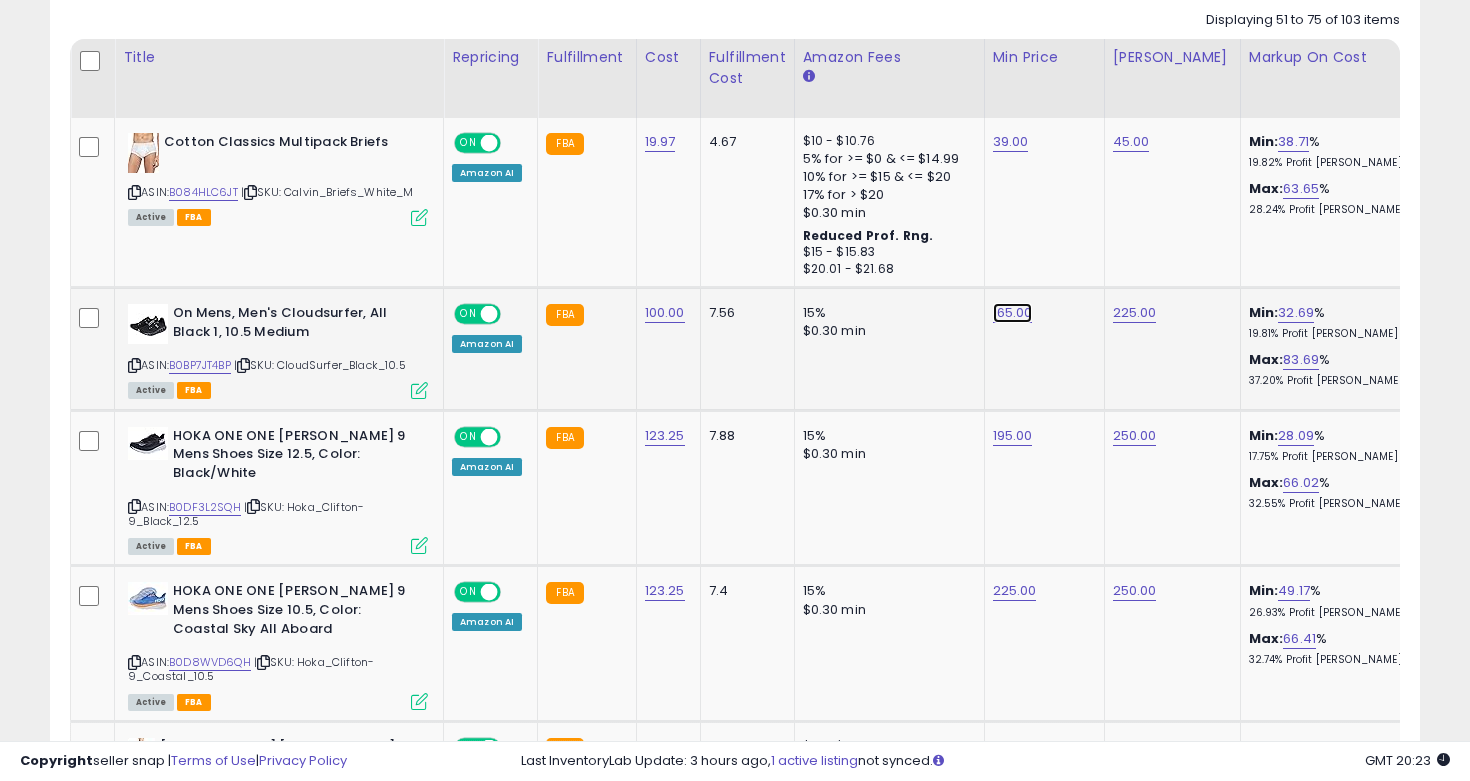 click on "165.00" at bounding box center [1011, 142] 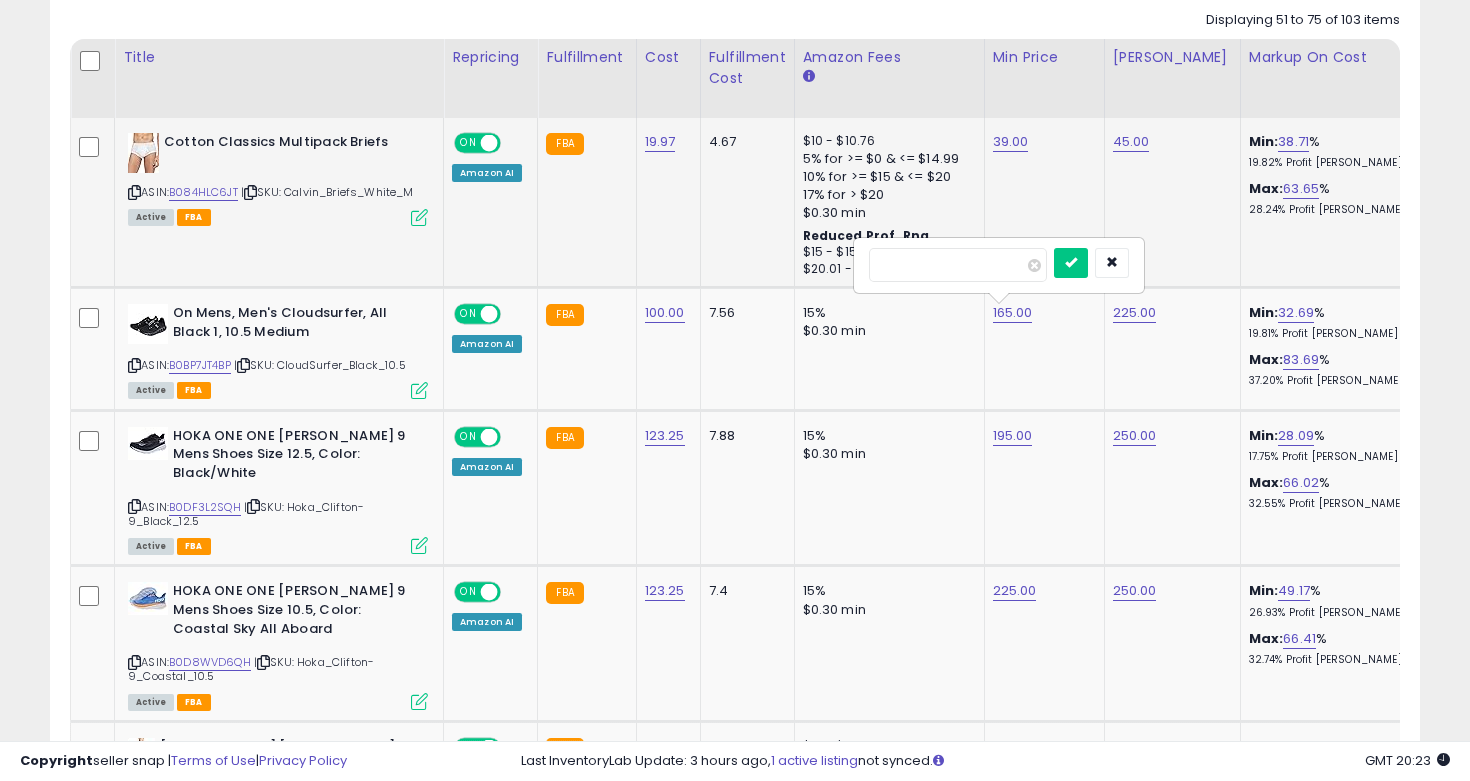 drag, startPoint x: 952, startPoint y: 263, endPoint x: 809, endPoint y: 238, distance: 145.16887 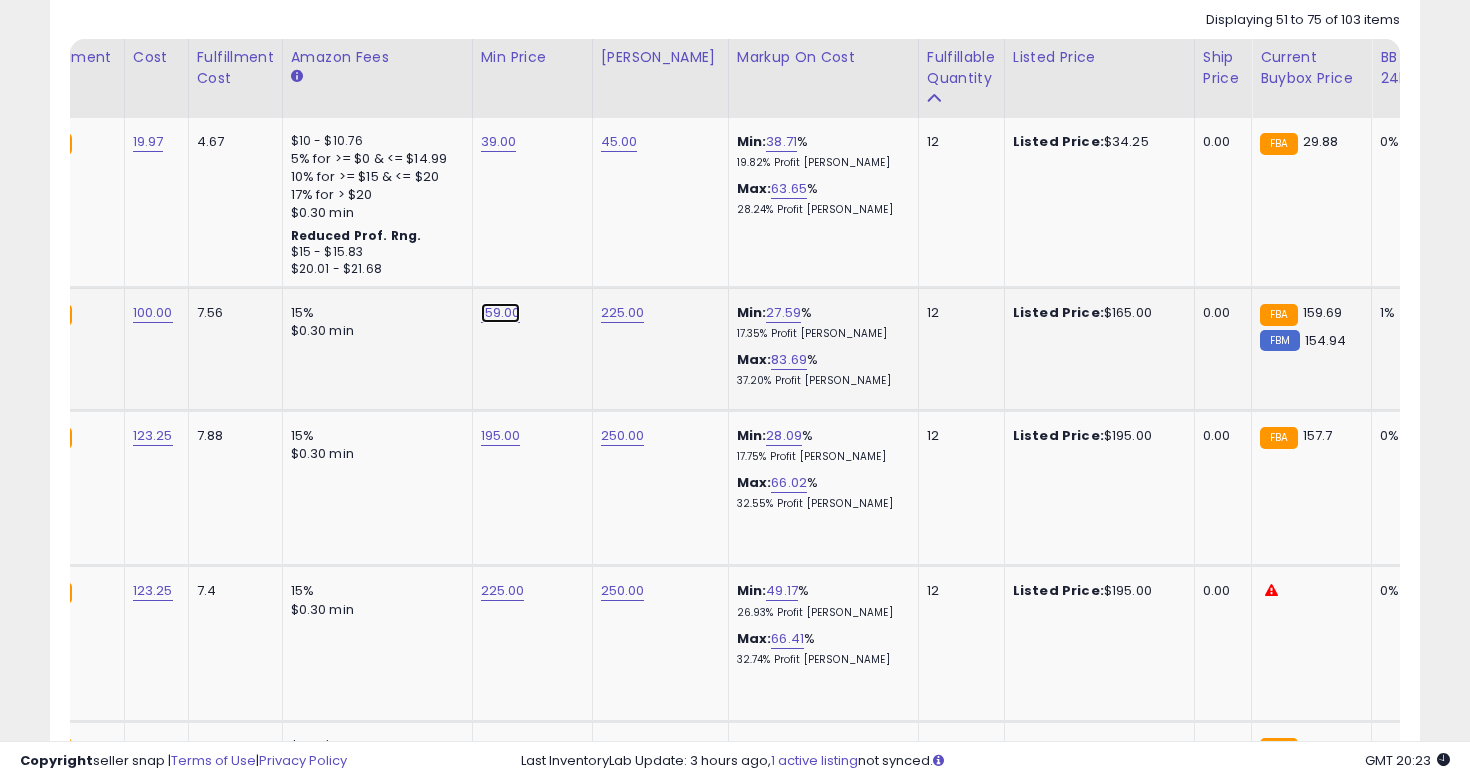 click on "159.00" at bounding box center [499, 142] 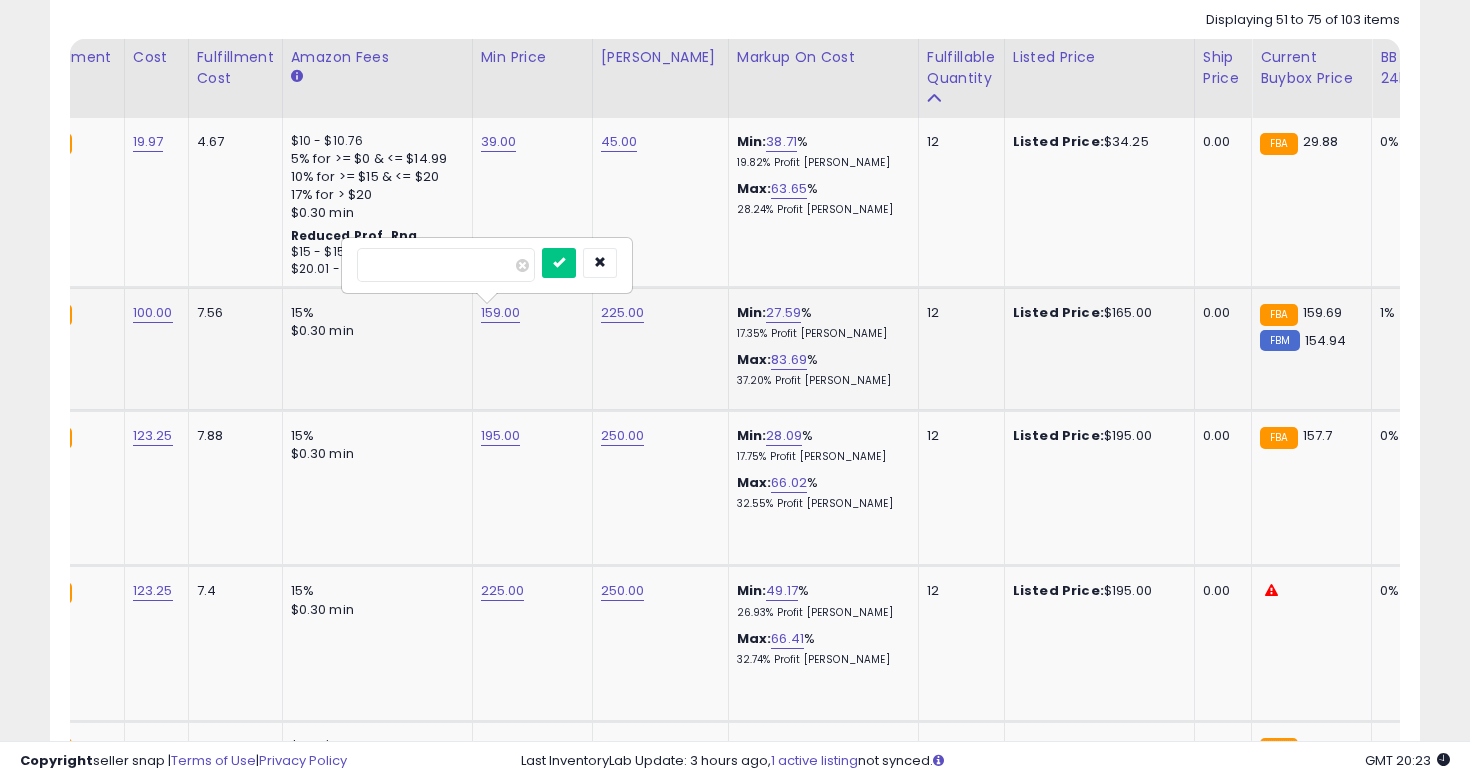 type on "******" 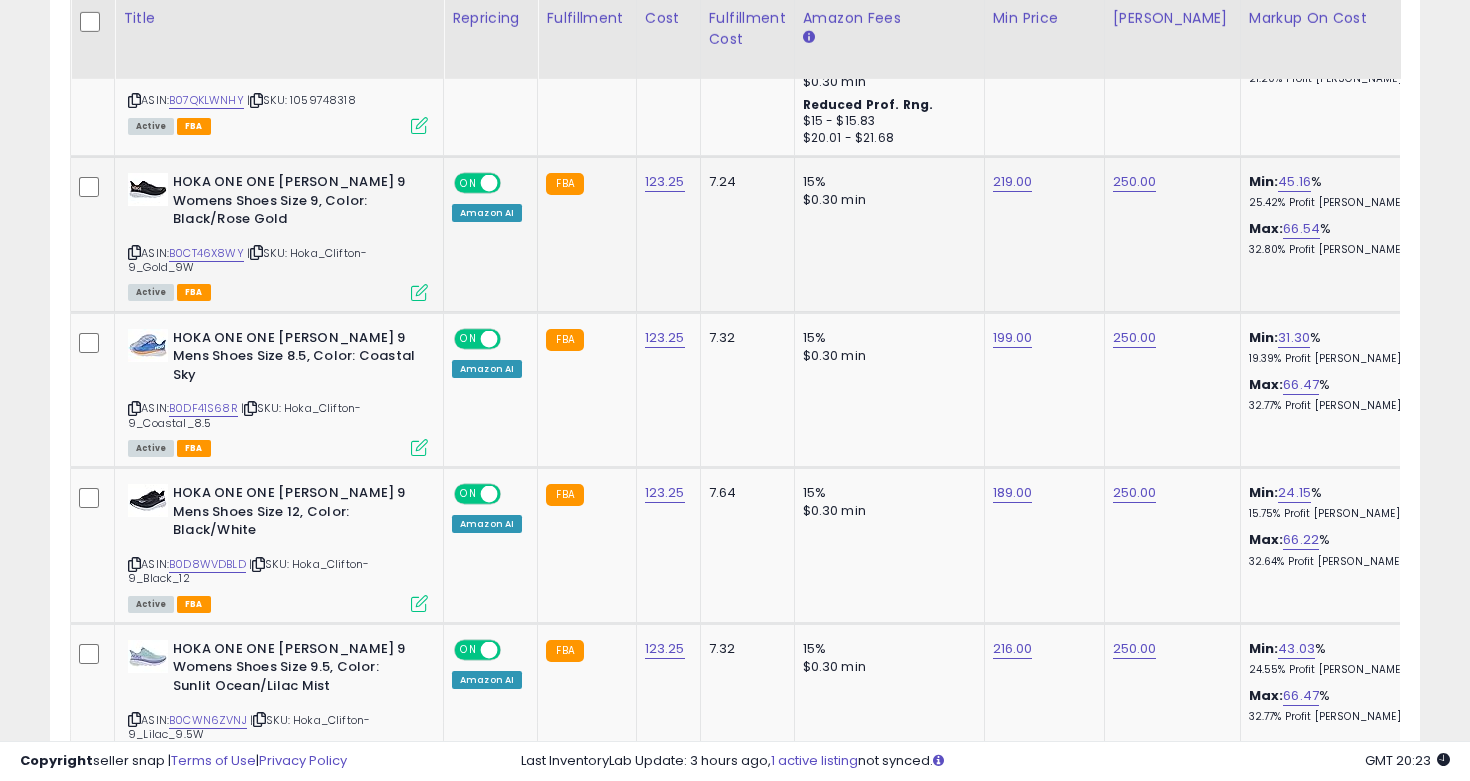 click on "ASIN:  B0CT46X8WY    |   SKU: Hoka_Clifton-9_Gold_9W Active FBA" at bounding box center [278, 236] 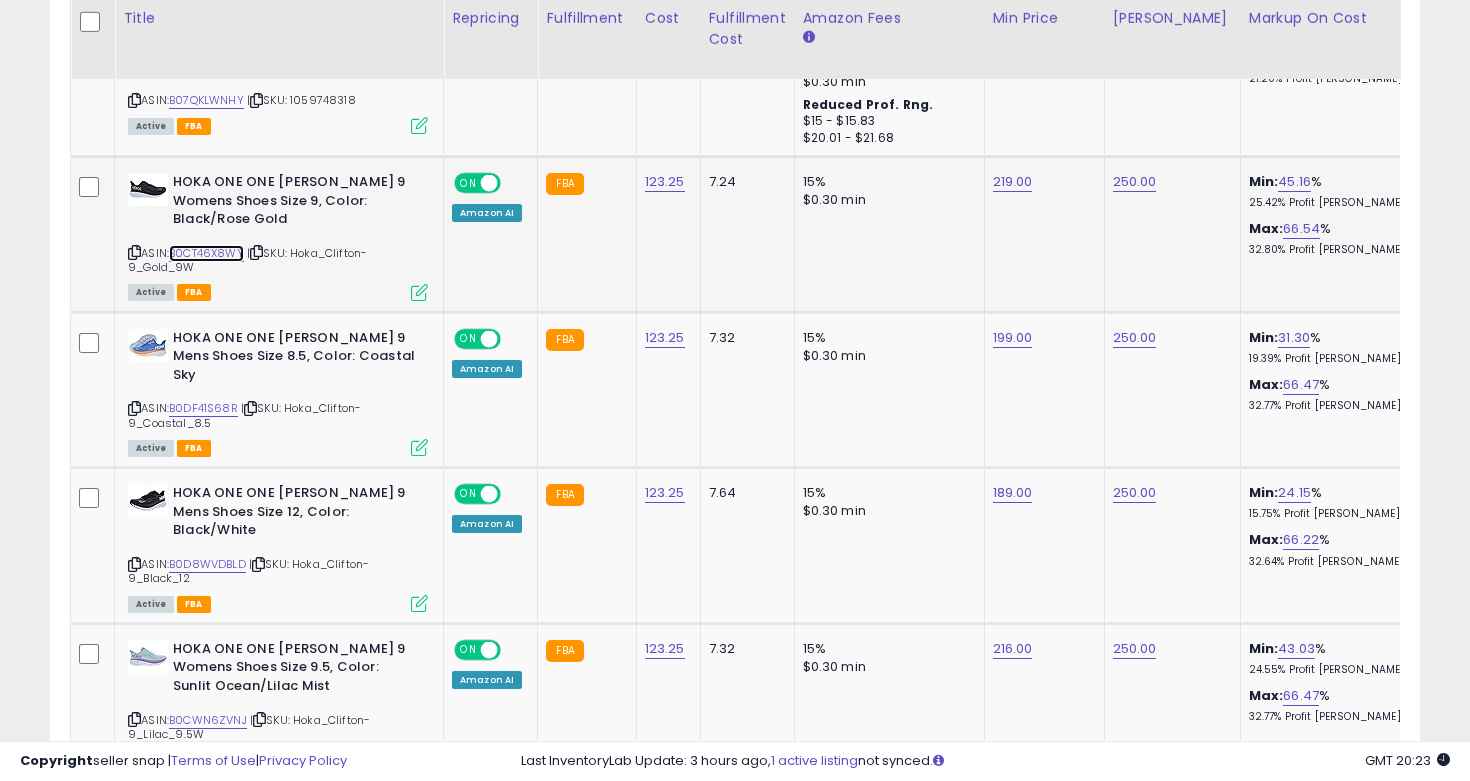 click on "B0CT46X8WY" at bounding box center (206, 253) 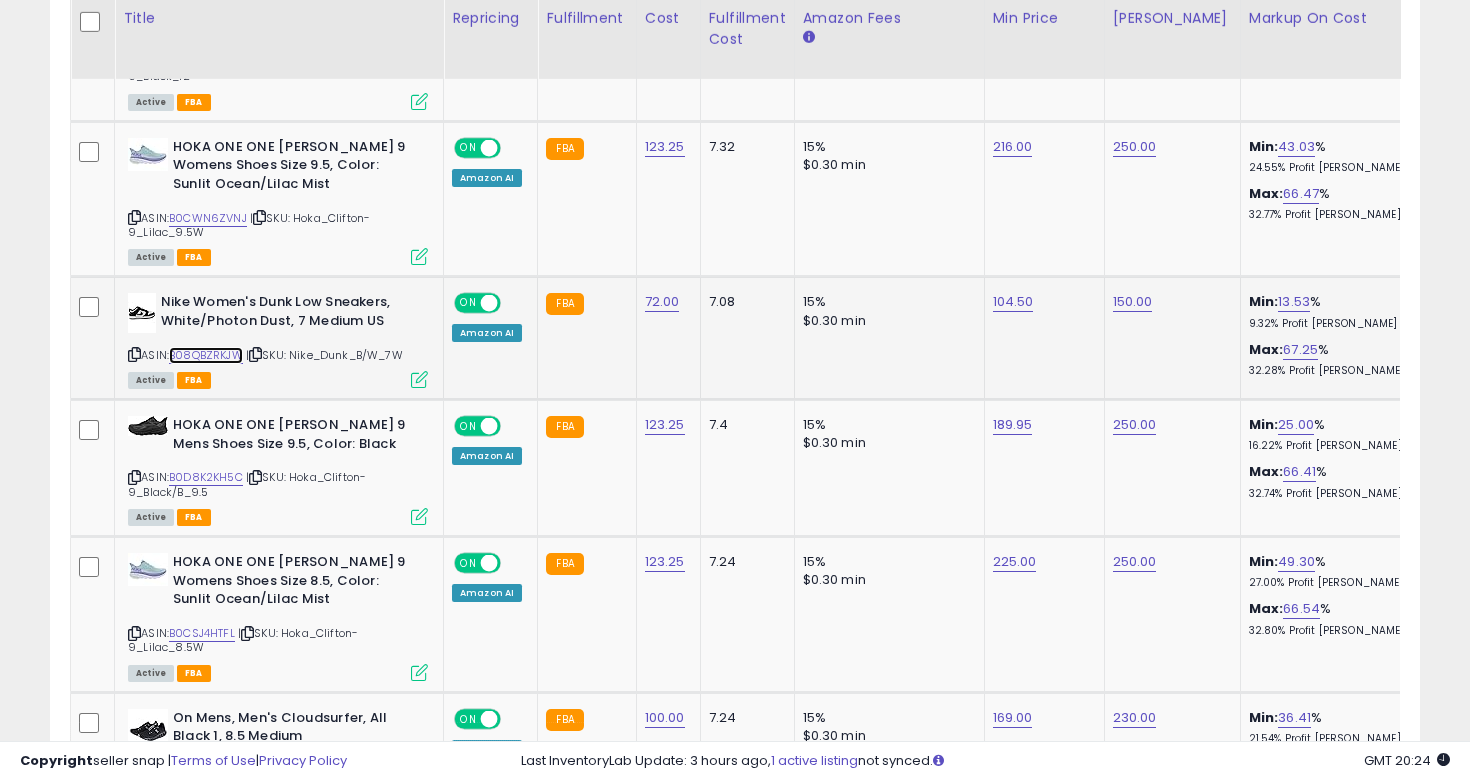 click on "B08QBZRKJW" at bounding box center [206, 355] 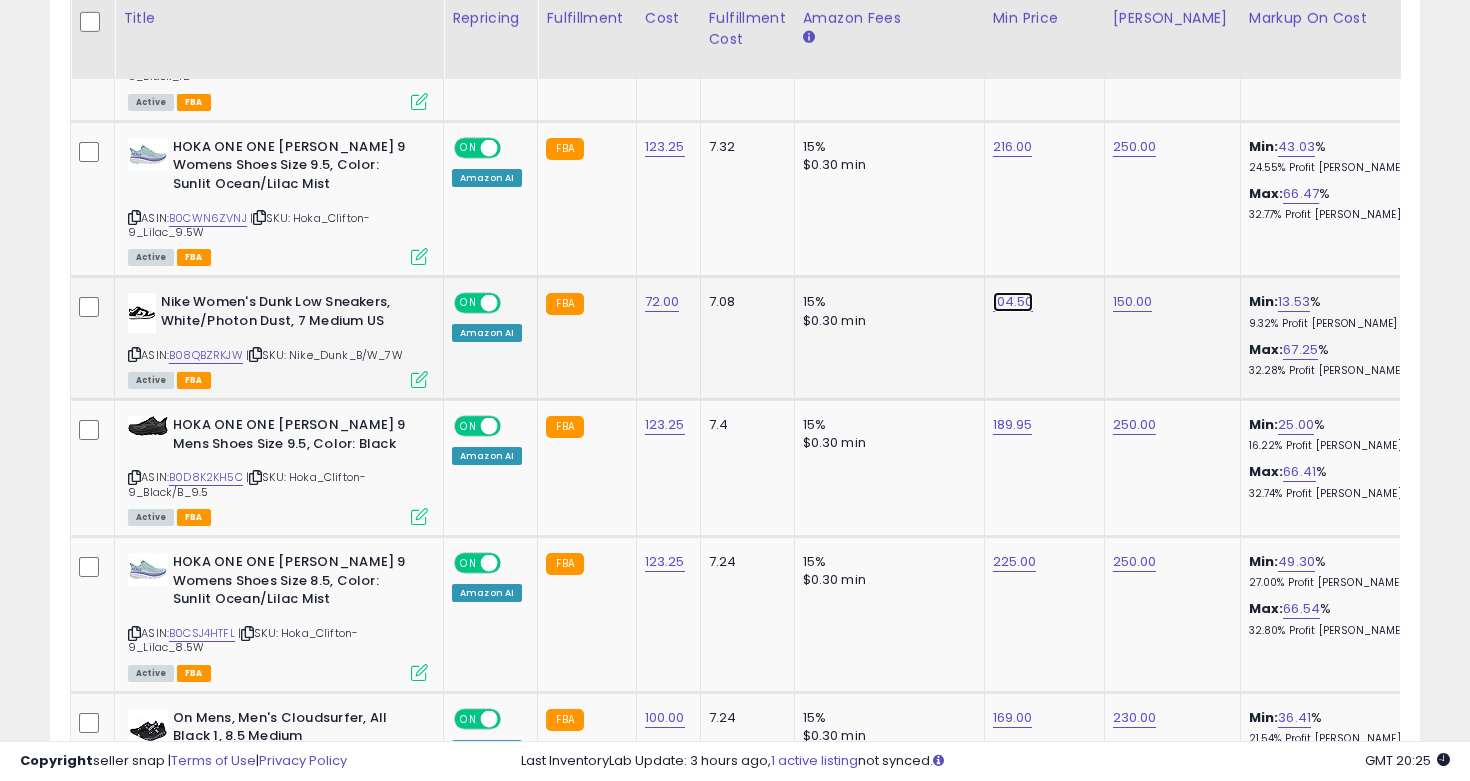 click on "104.50" at bounding box center (1011, -1096) 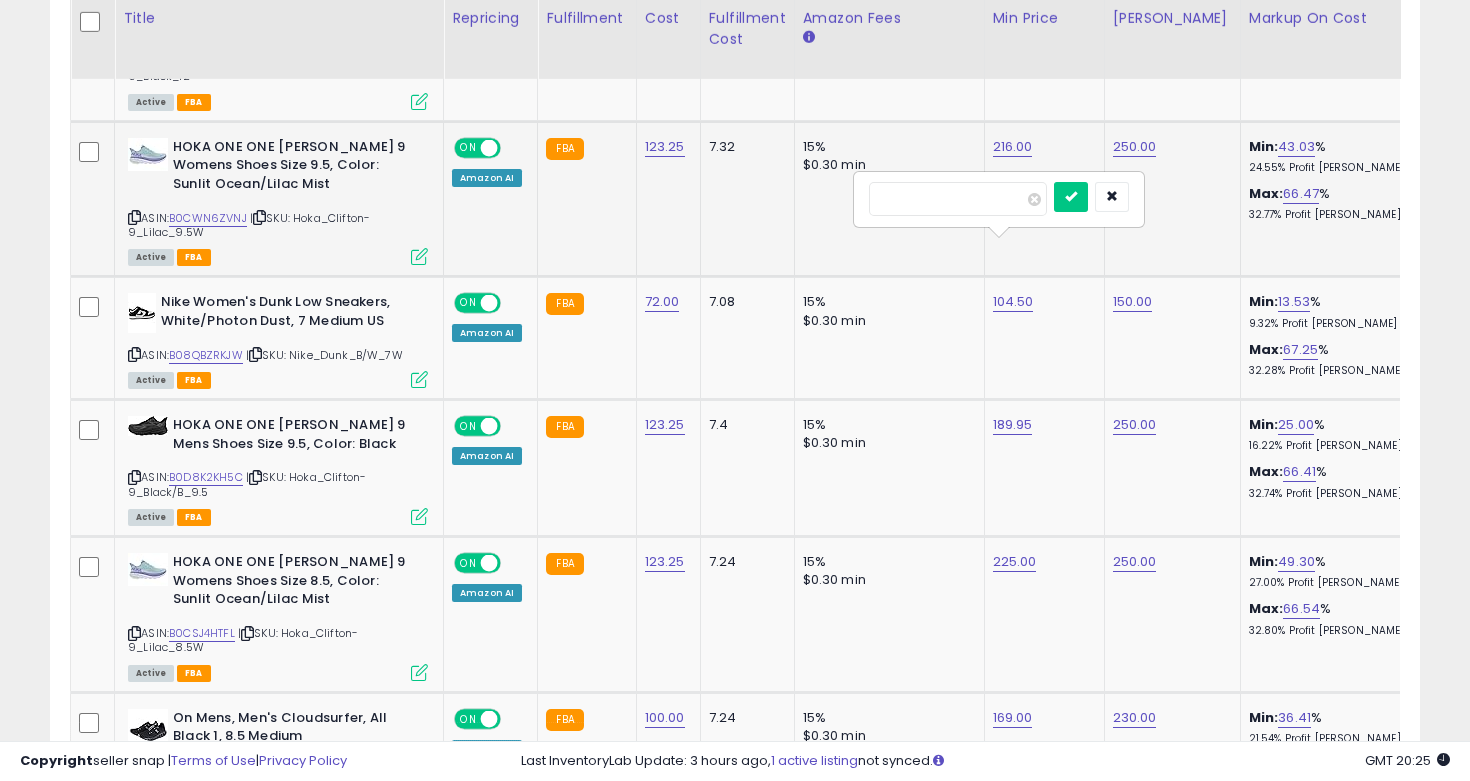 drag, startPoint x: 969, startPoint y: 200, endPoint x: 788, endPoint y: 196, distance: 181.04419 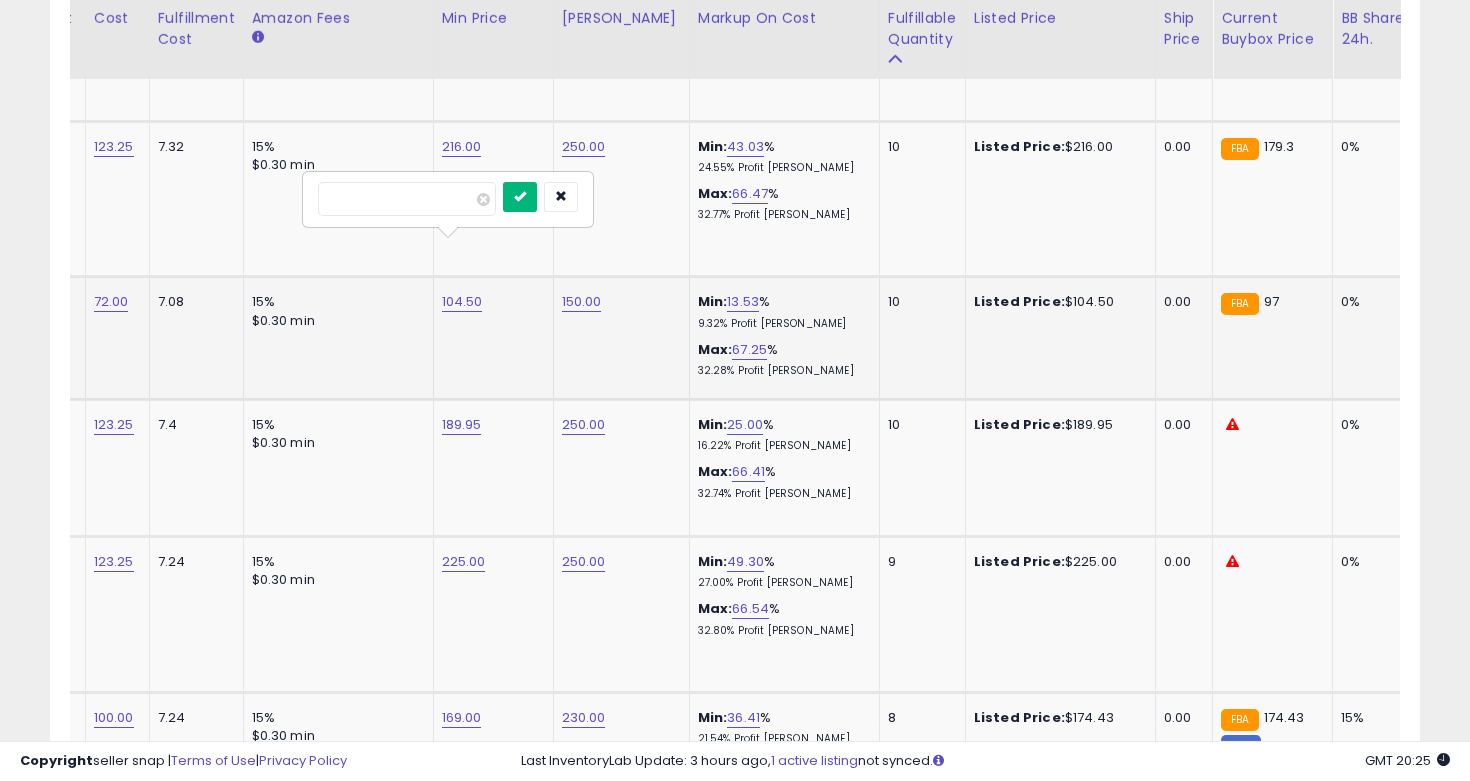 type on "**" 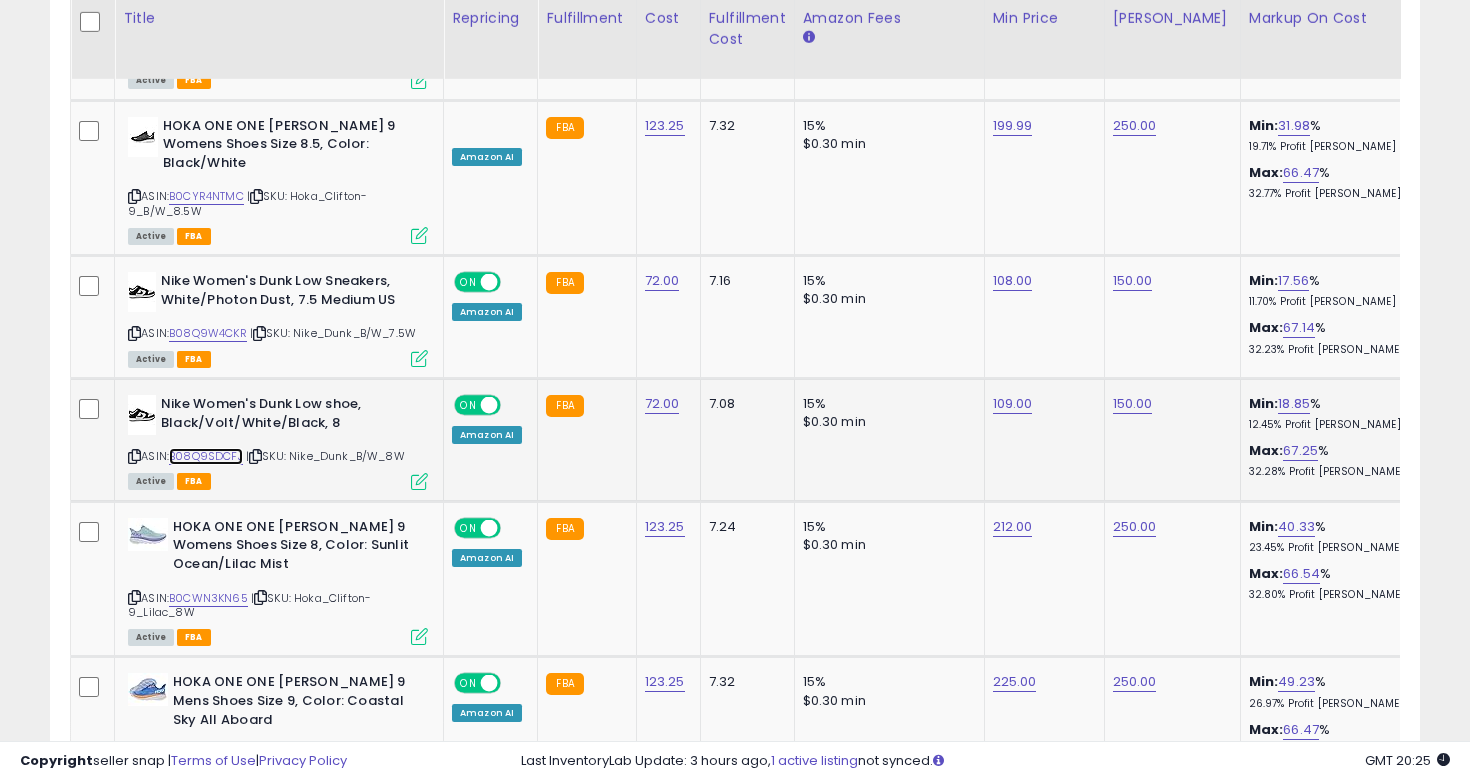 click on "B08Q9SDCFJ" at bounding box center (206, 456) 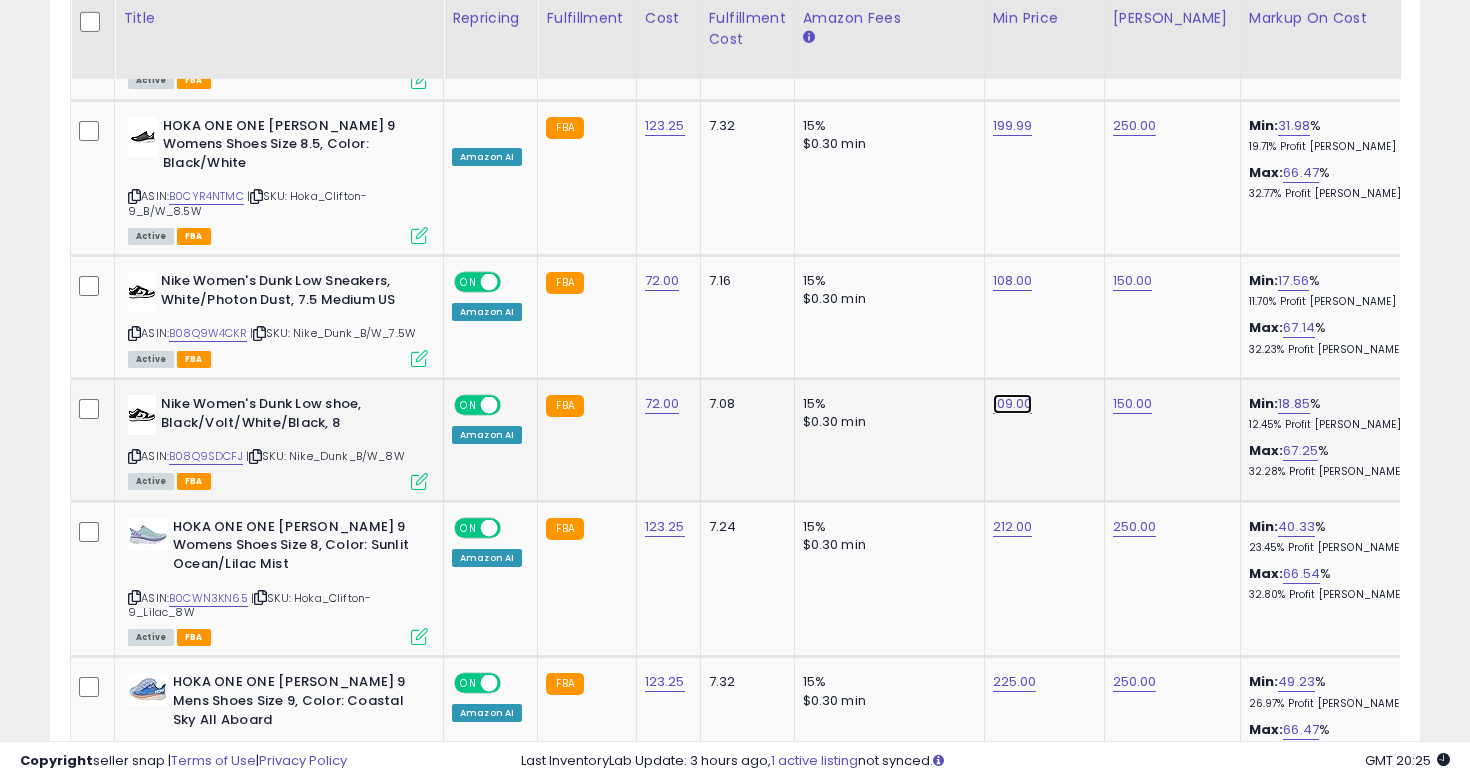 click on "109.00" at bounding box center (1011, -1811) 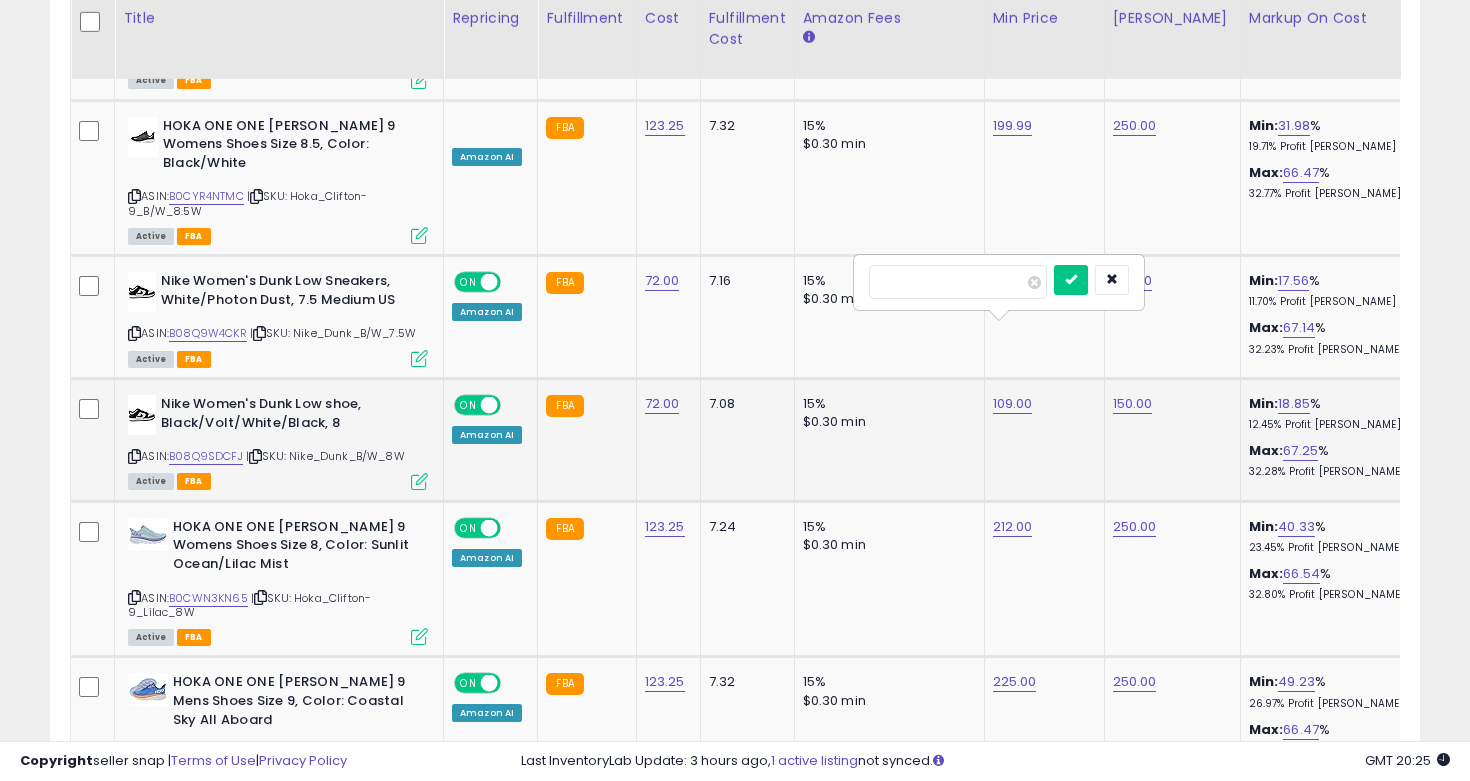 drag, startPoint x: 964, startPoint y: 289, endPoint x: 899, endPoint y: 285, distance: 65.12296 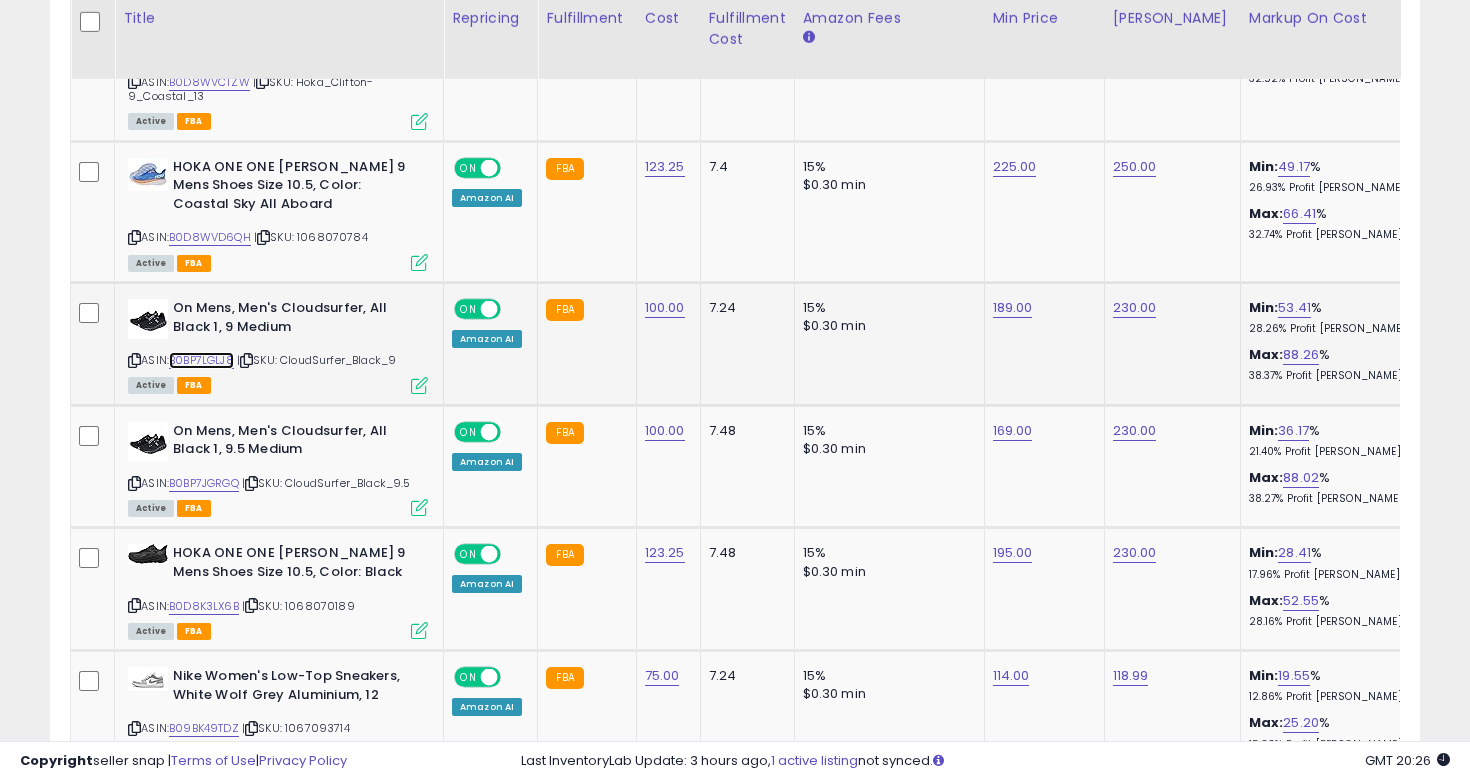 click on "B0BP7LGLJ8" at bounding box center [201, 360] 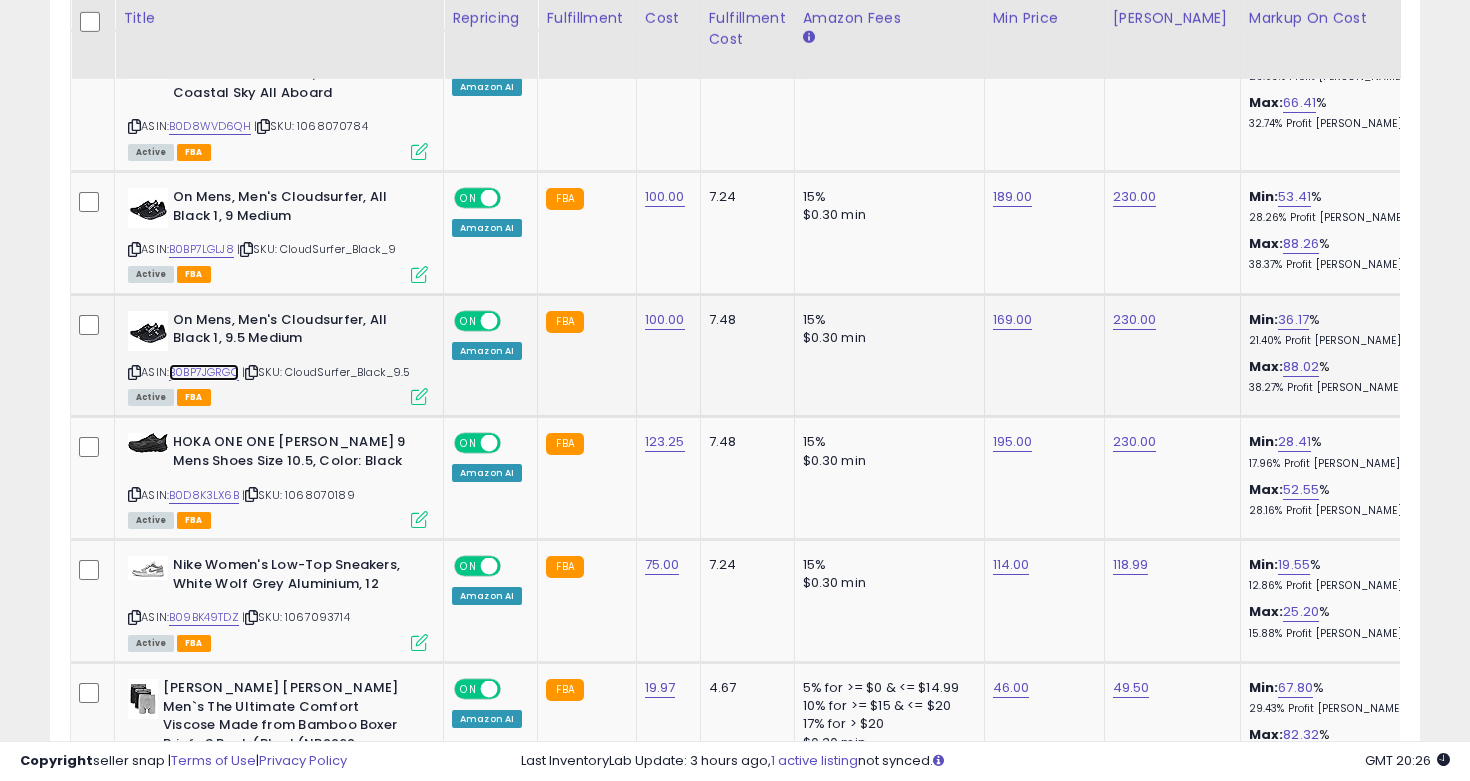 click on "B0BP7JGRGQ" at bounding box center [204, 372] 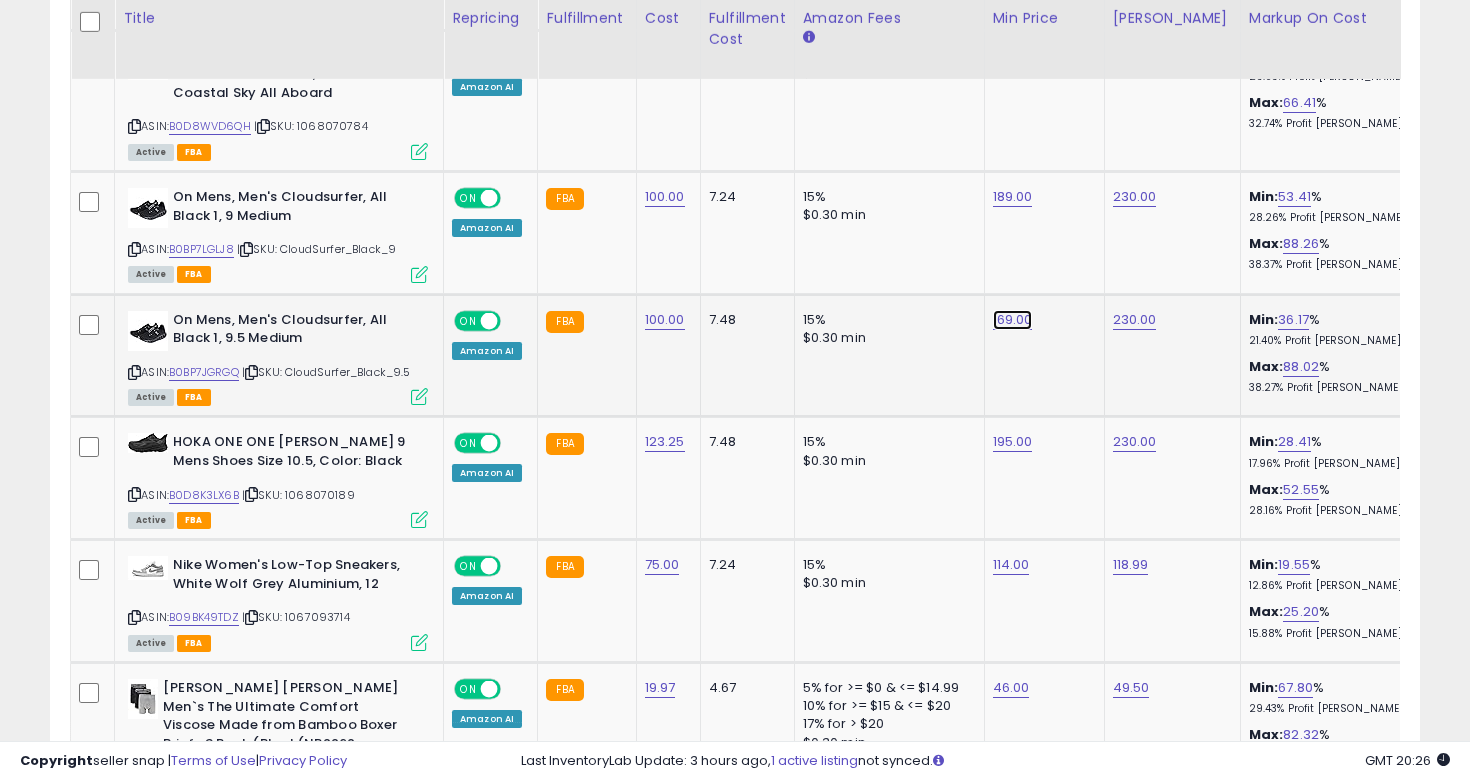 click on "169.00" at bounding box center [1011, -2749] 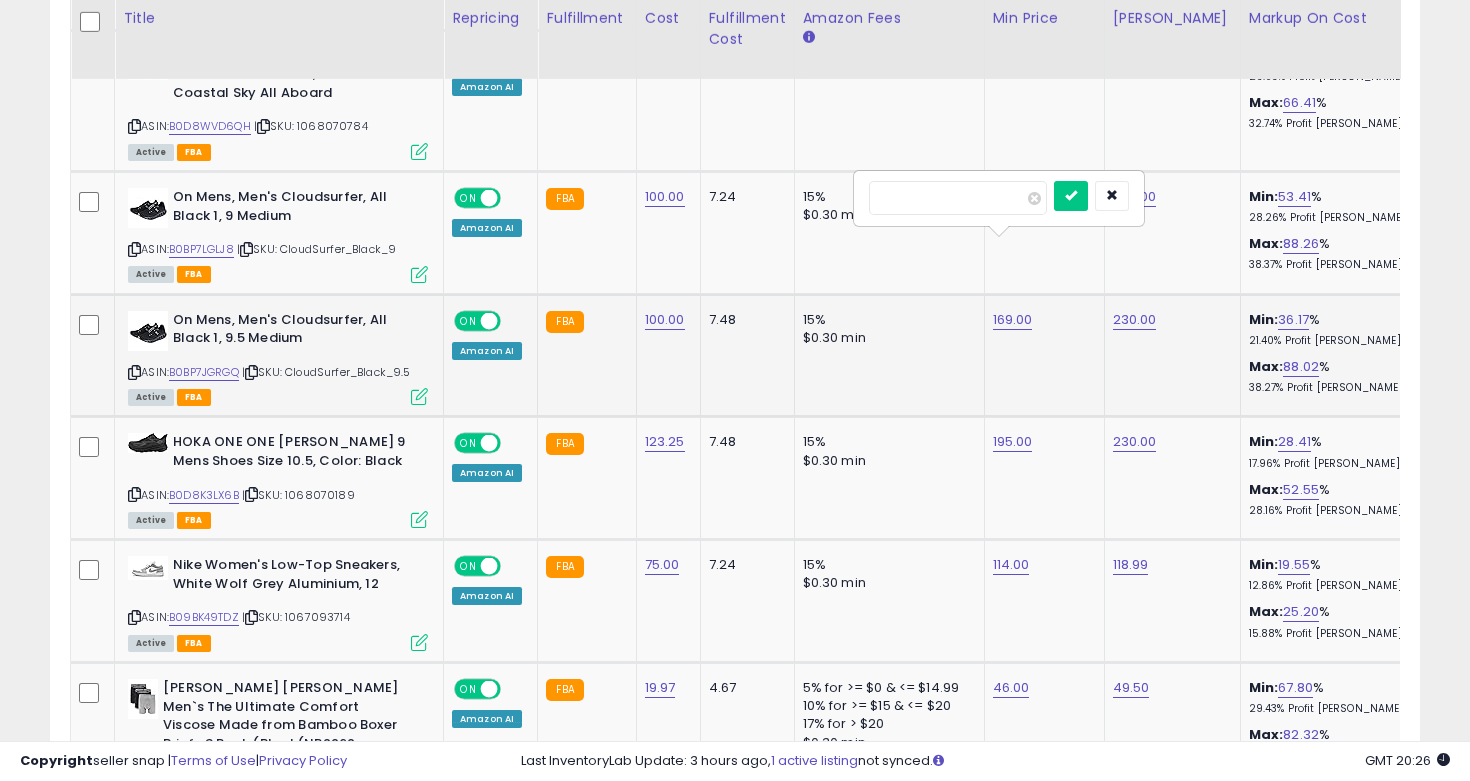 drag, startPoint x: 950, startPoint y: 200, endPoint x: 899, endPoint y: 196, distance: 51.156624 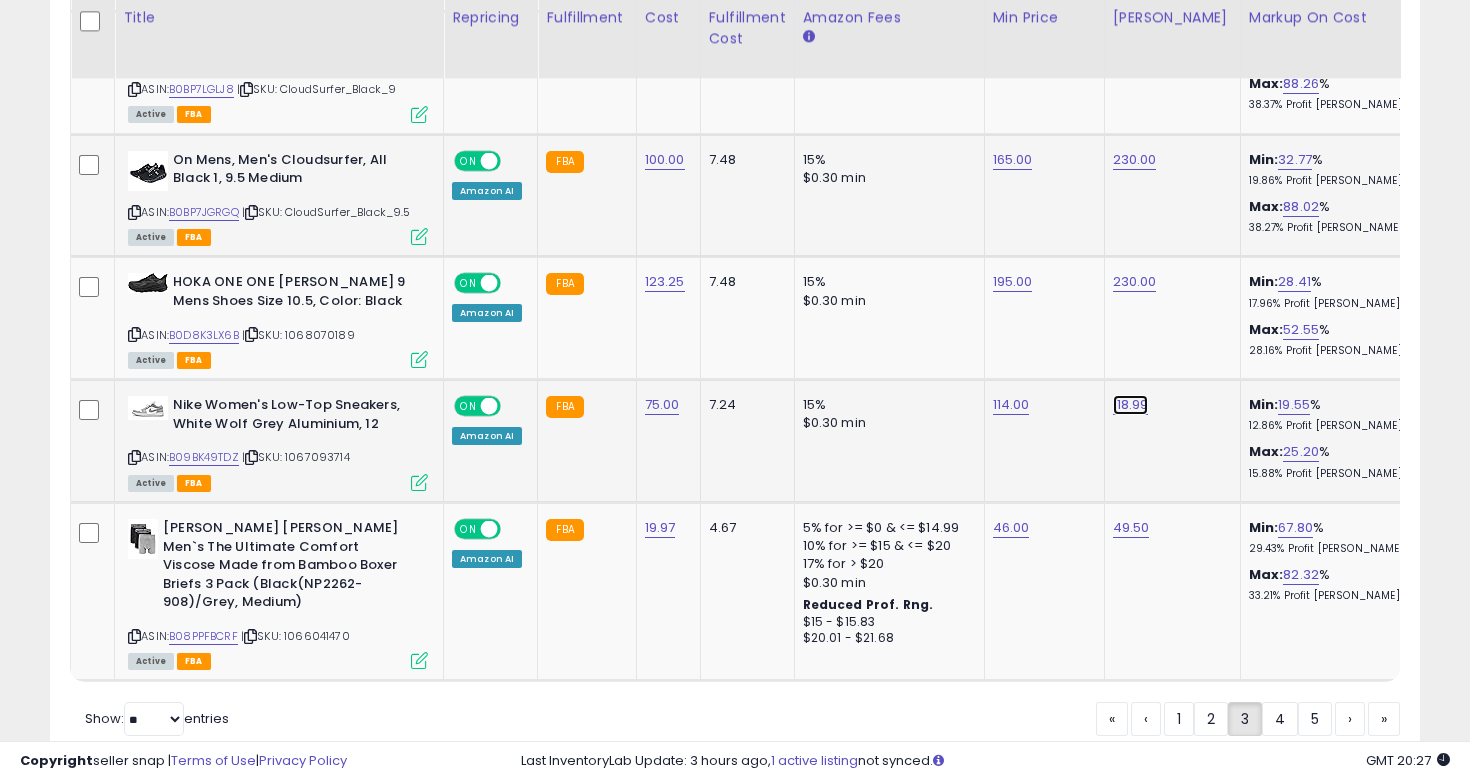 click on "118.99" at bounding box center (1131, -2909) 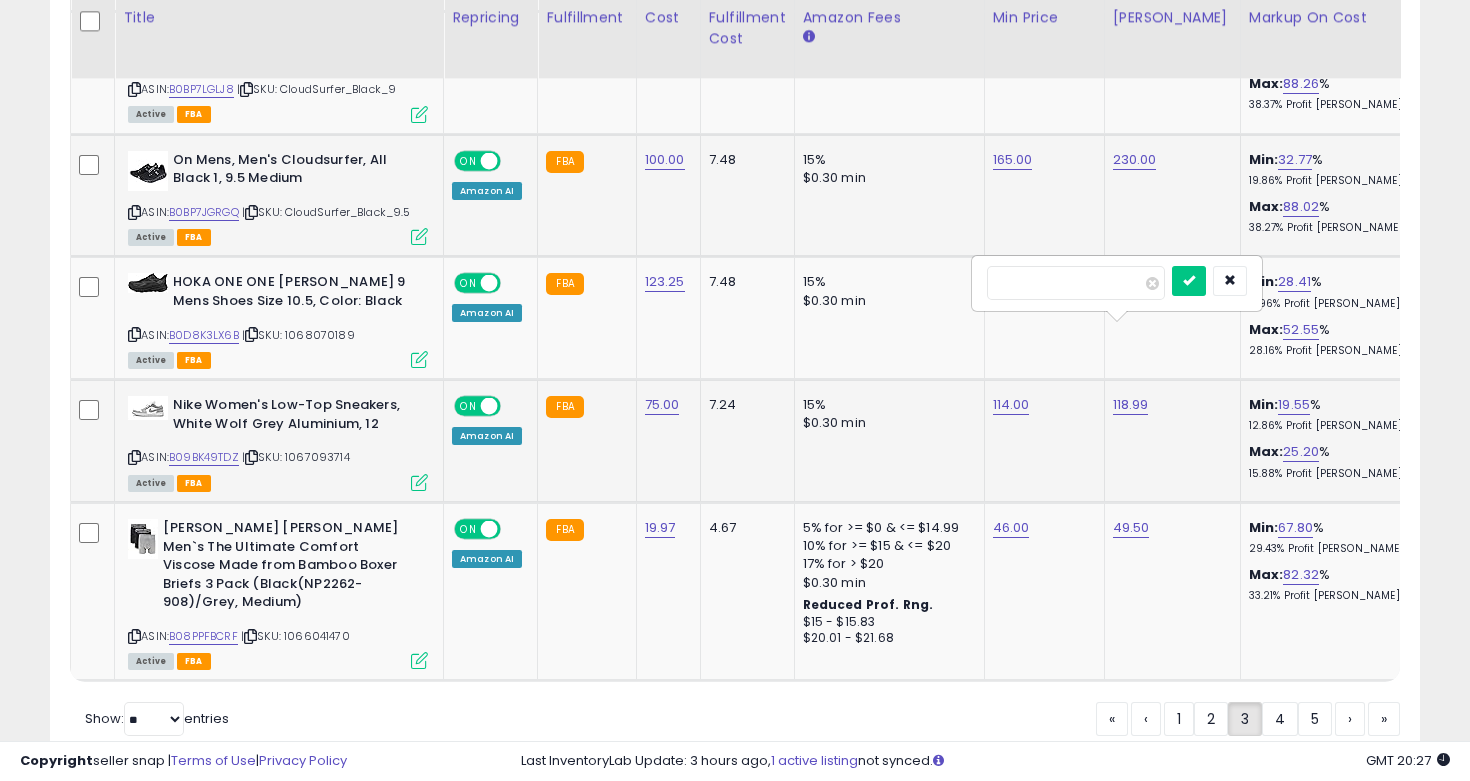 type on "***" 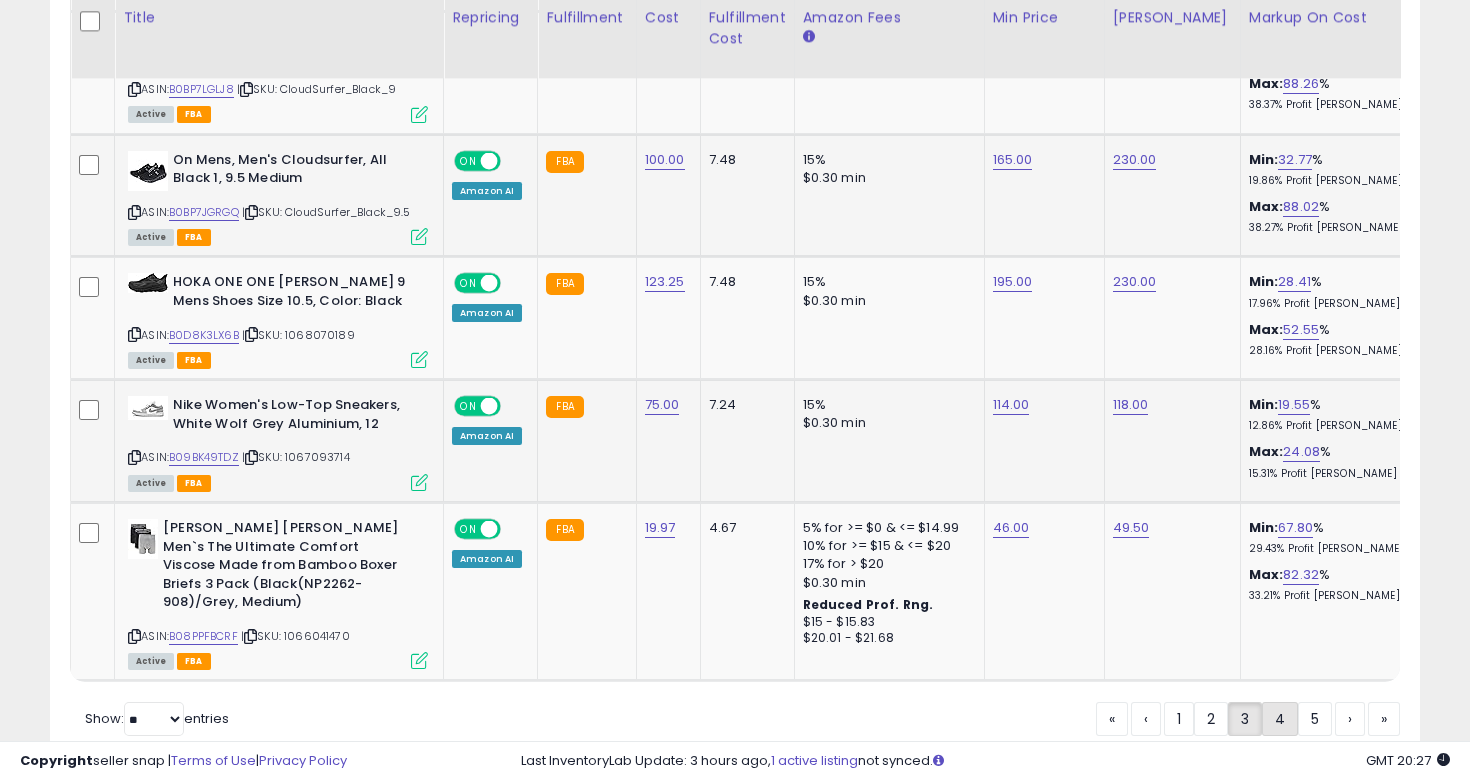 click on "4" 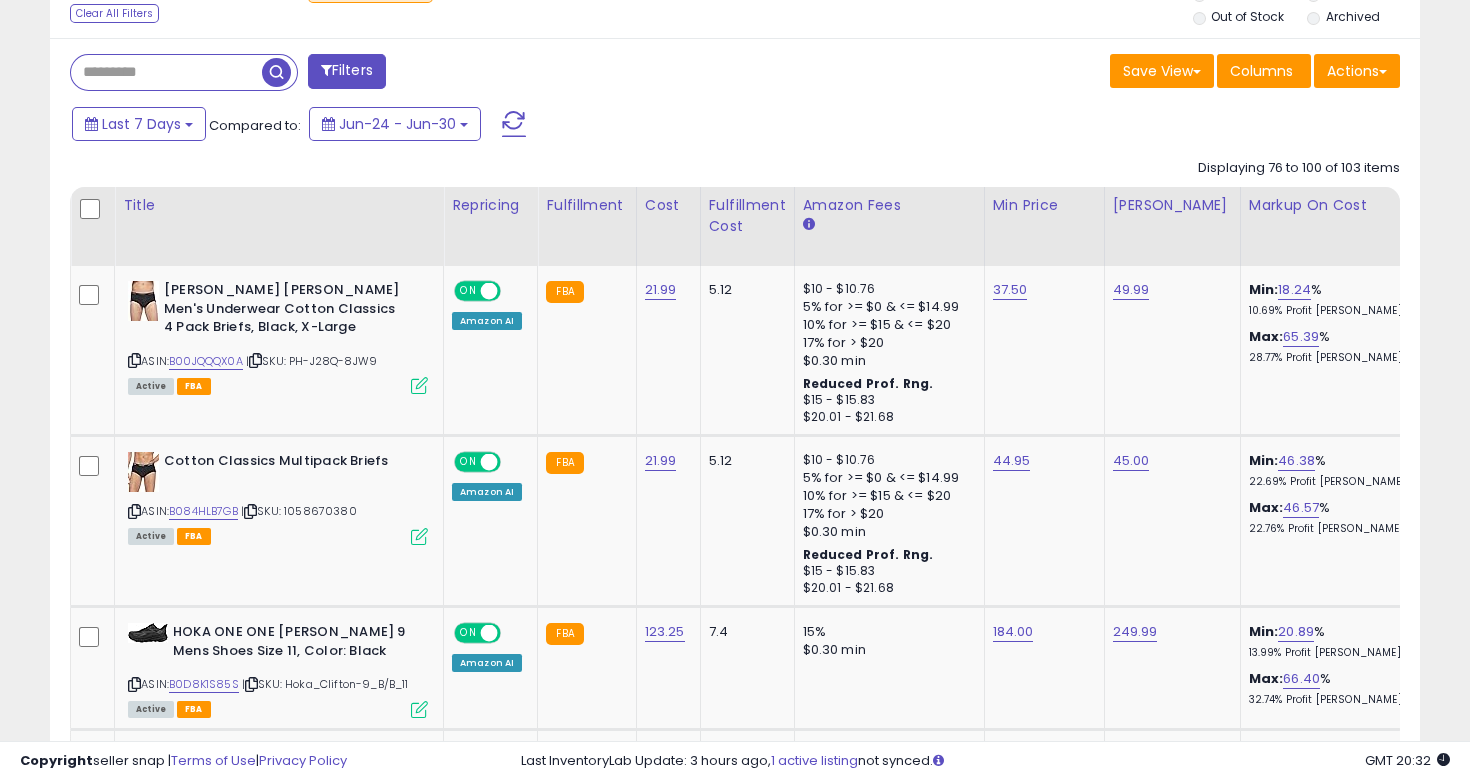 scroll, scrollTop: 804, scrollLeft: 0, axis: vertical 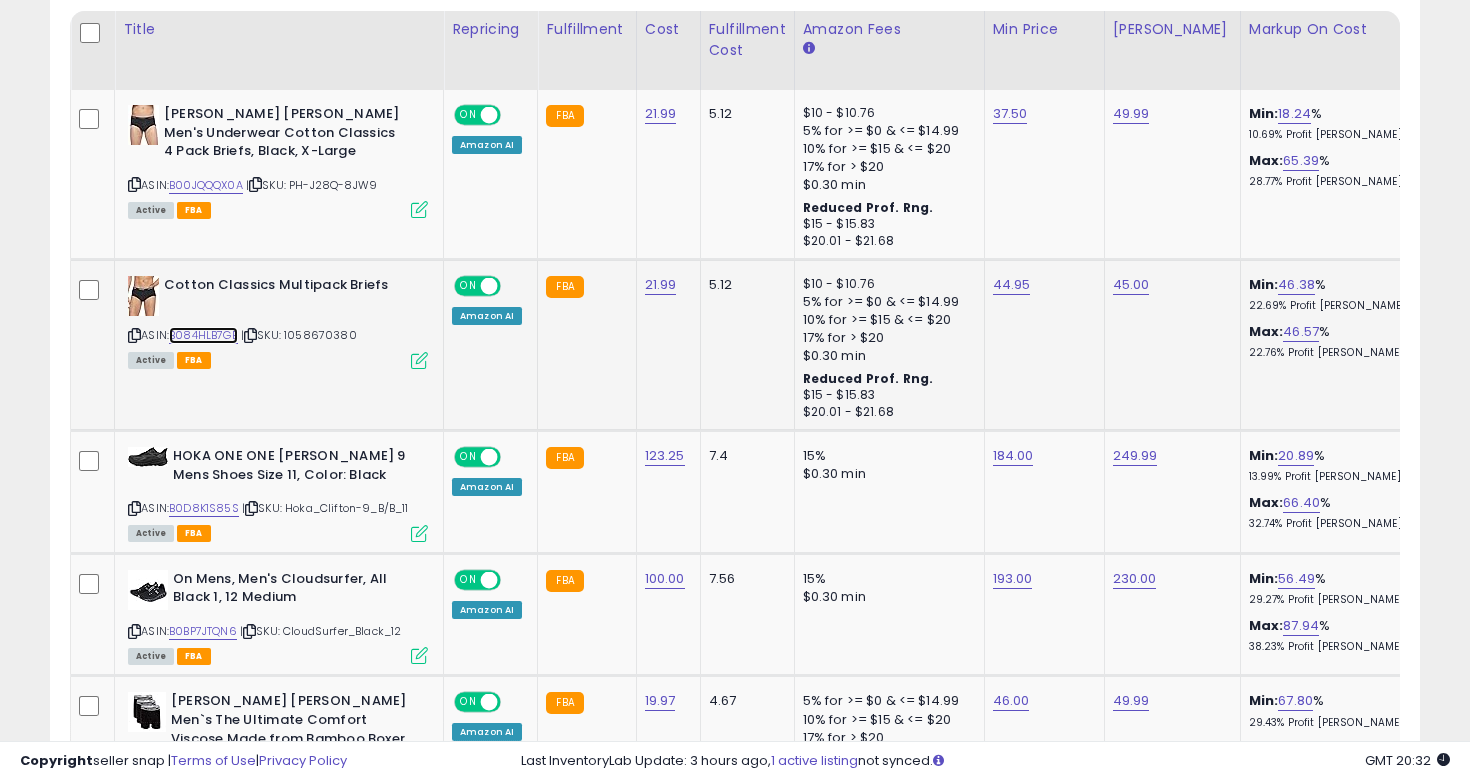 click on "B084HLB7GB" at bounding box center (203, 335) 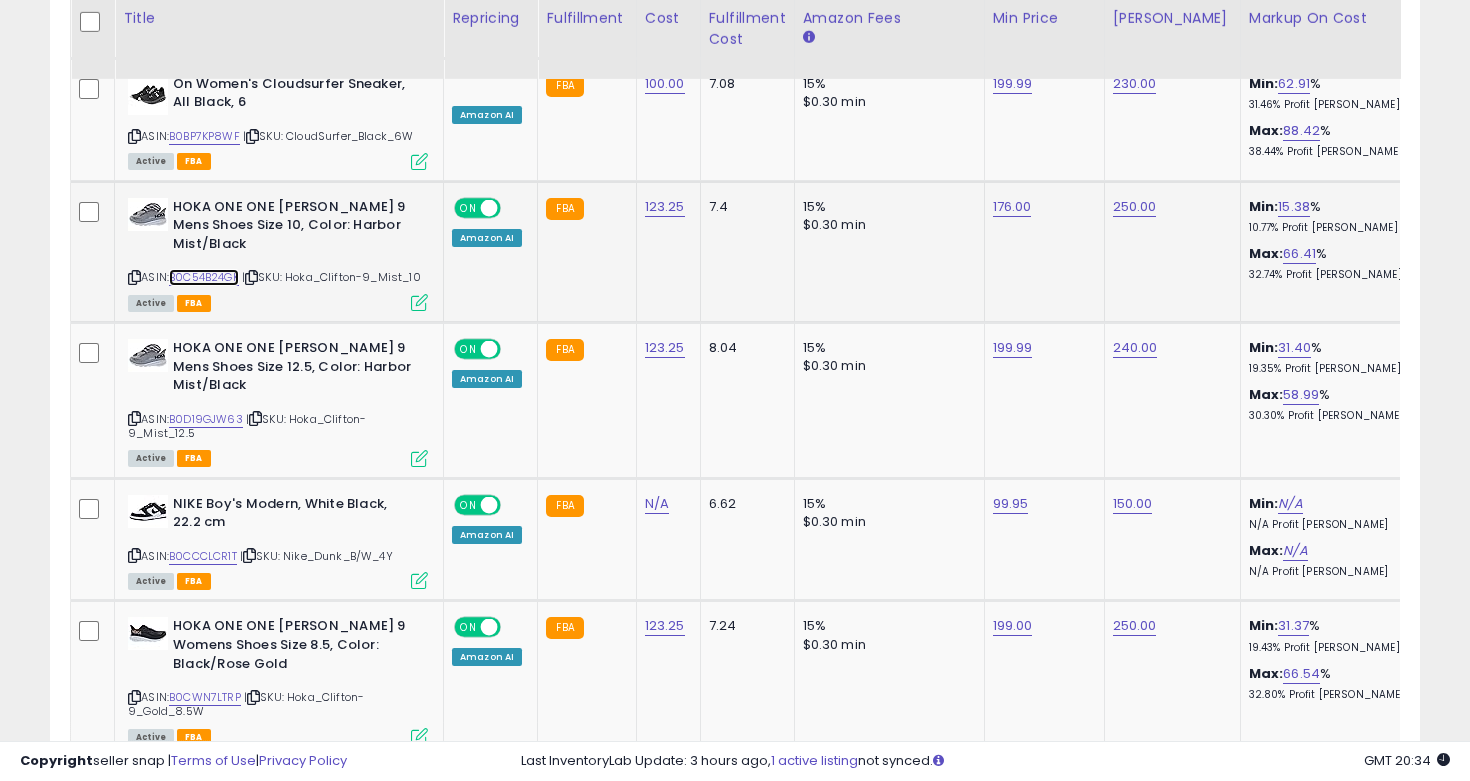 click on "B0C54B24GK" at bounding box center [204, 277] 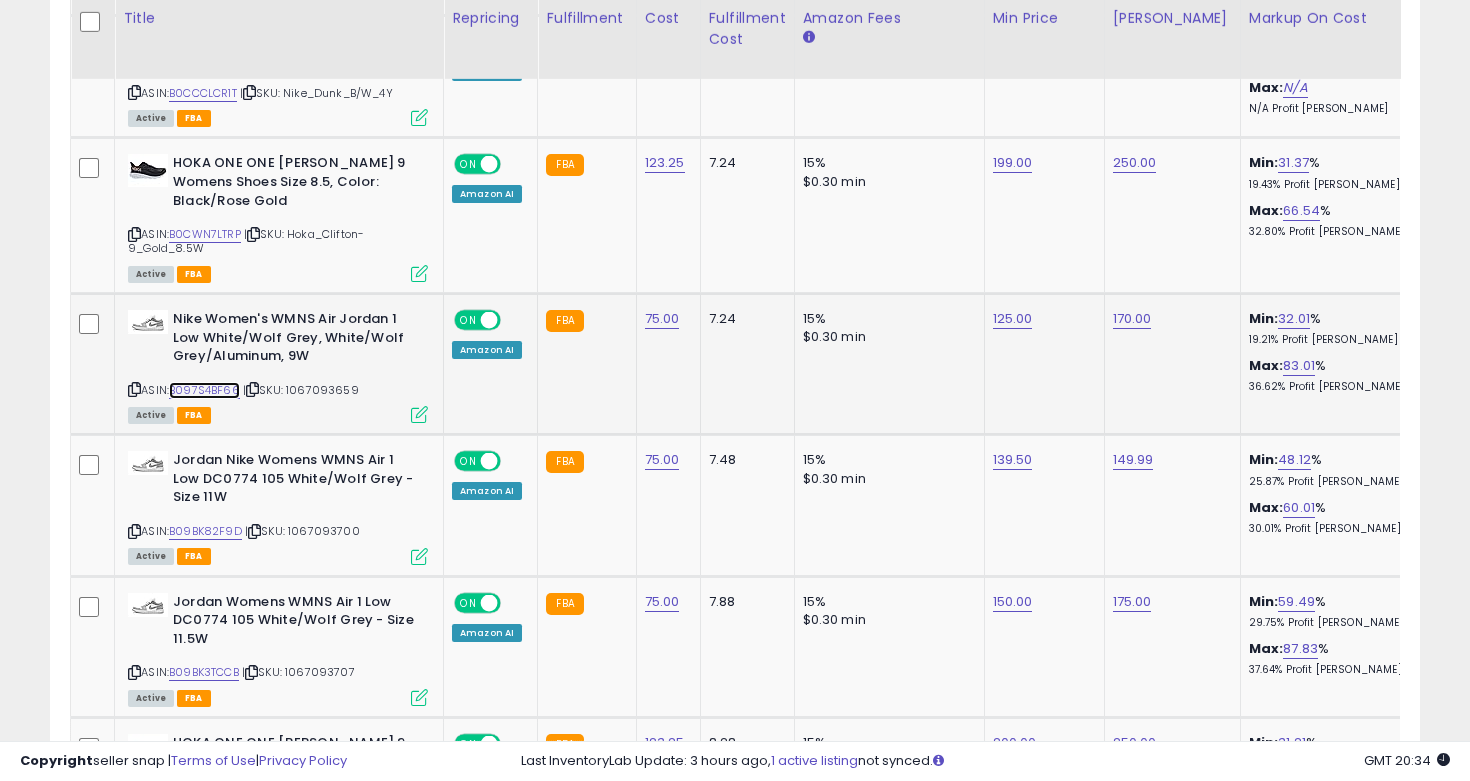 click on "B097S4BF66" at bounding box center (204, 390) 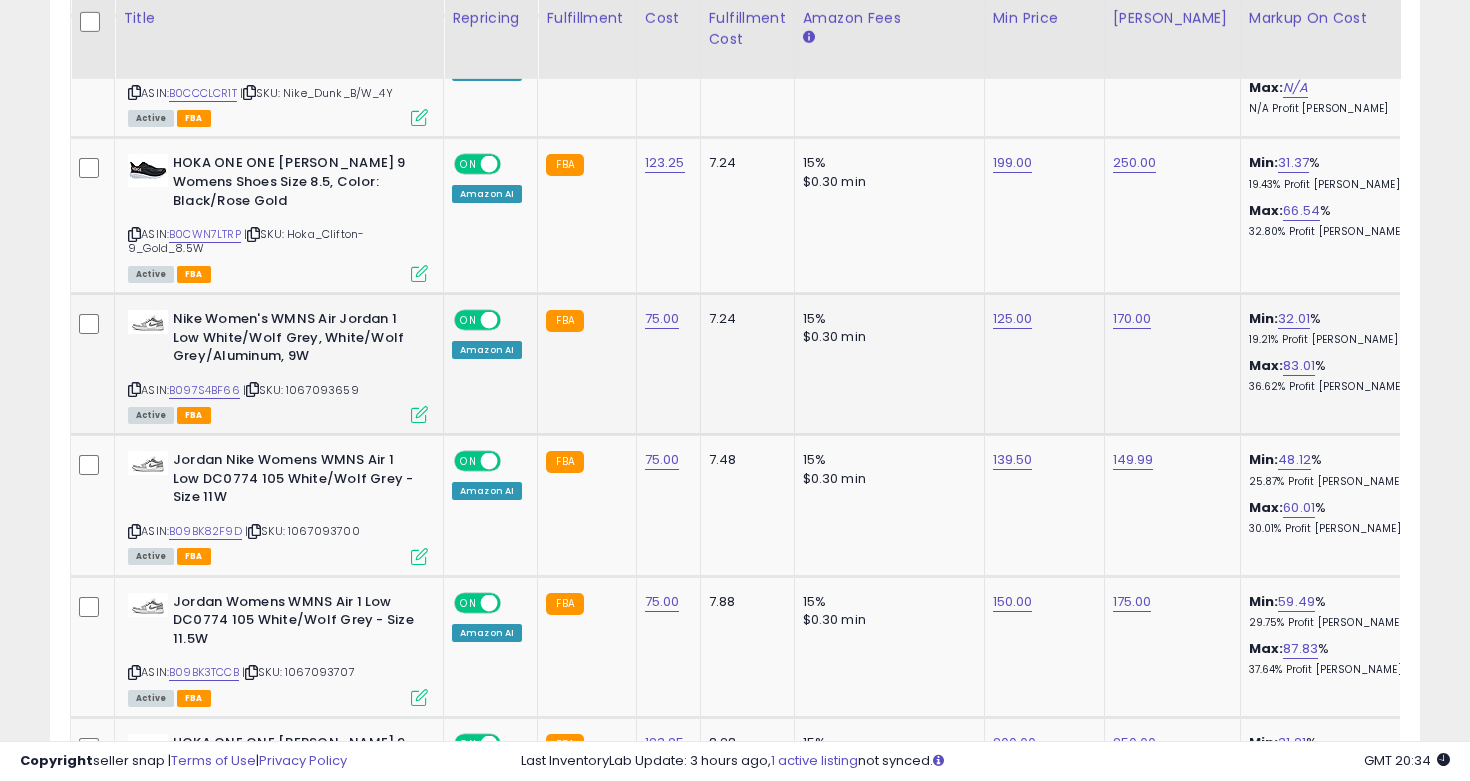 click on "125.00" 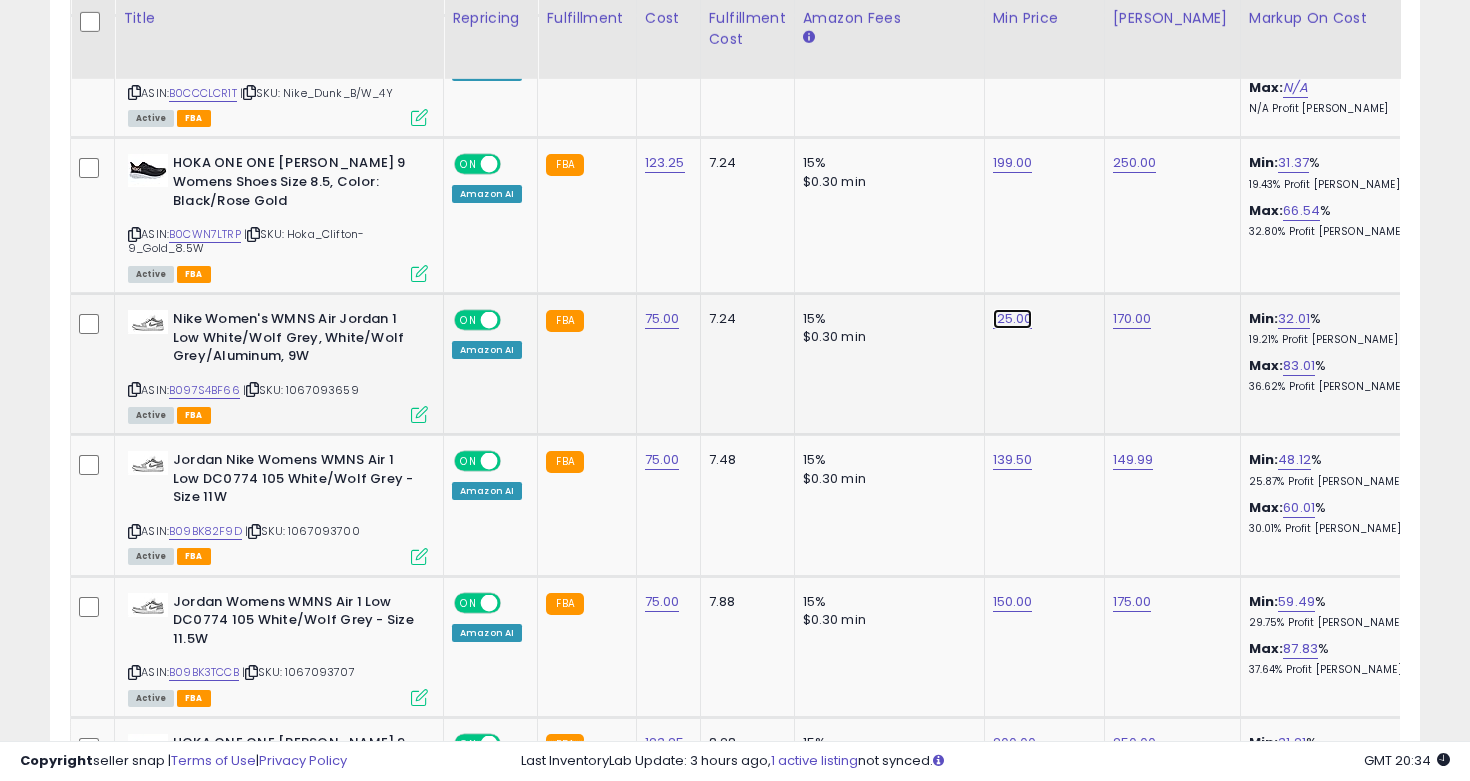 click on "125.00" at bounding box center (1010, -2310) 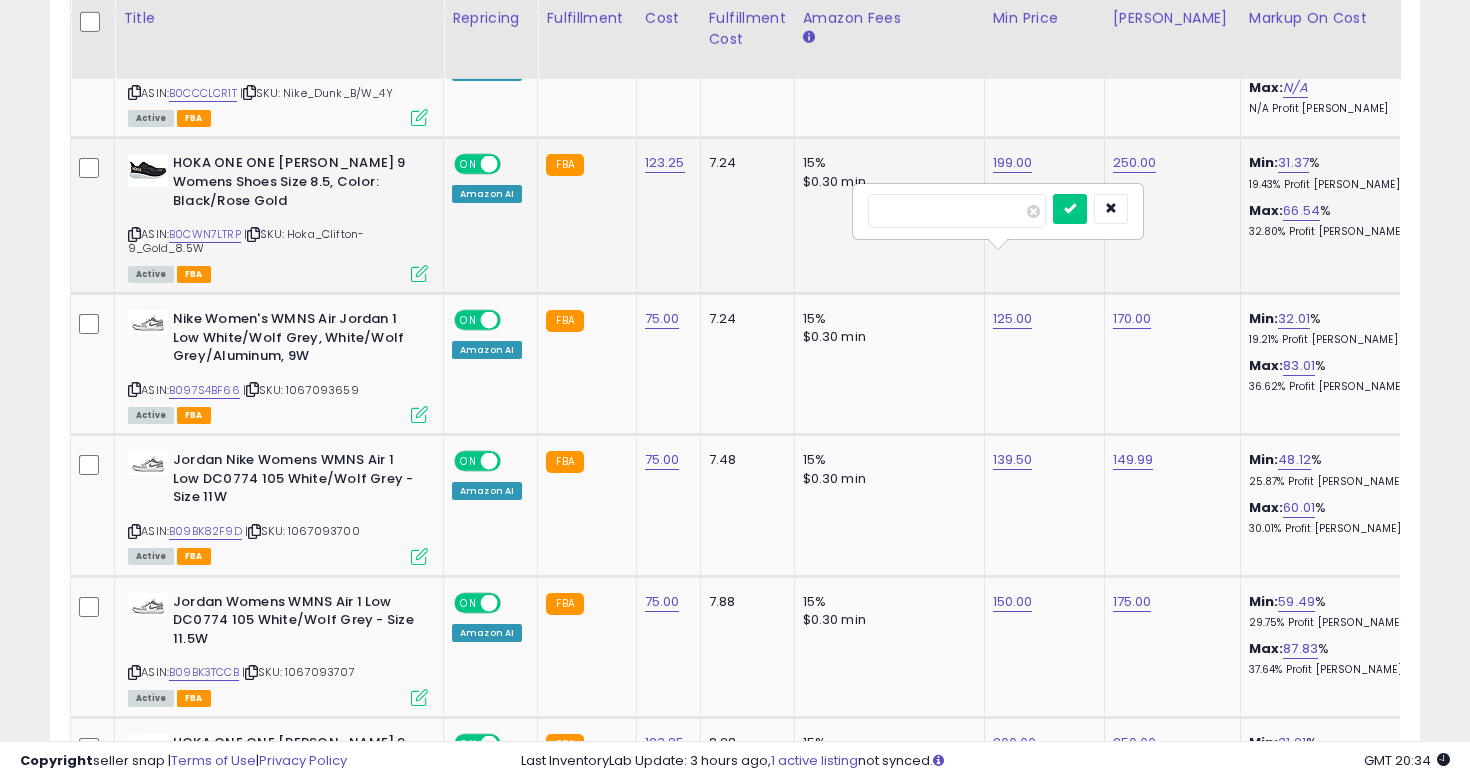 drag, startPoint x: 960, startPoint y: 221, endPoint x: 792, endPoint y: 214, distance: 168.14577 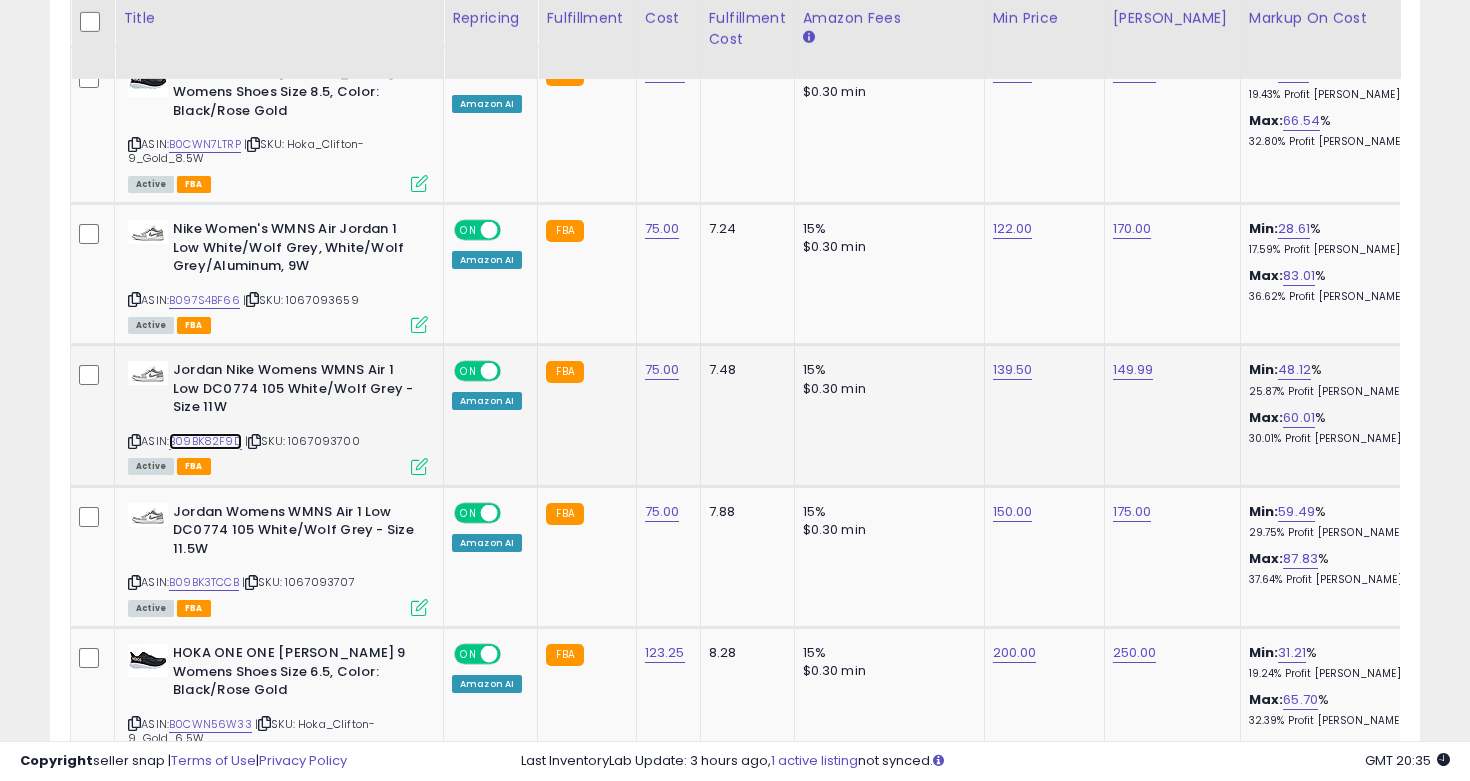 click on "B09BK82F9D" at bounding box center [205, 441] 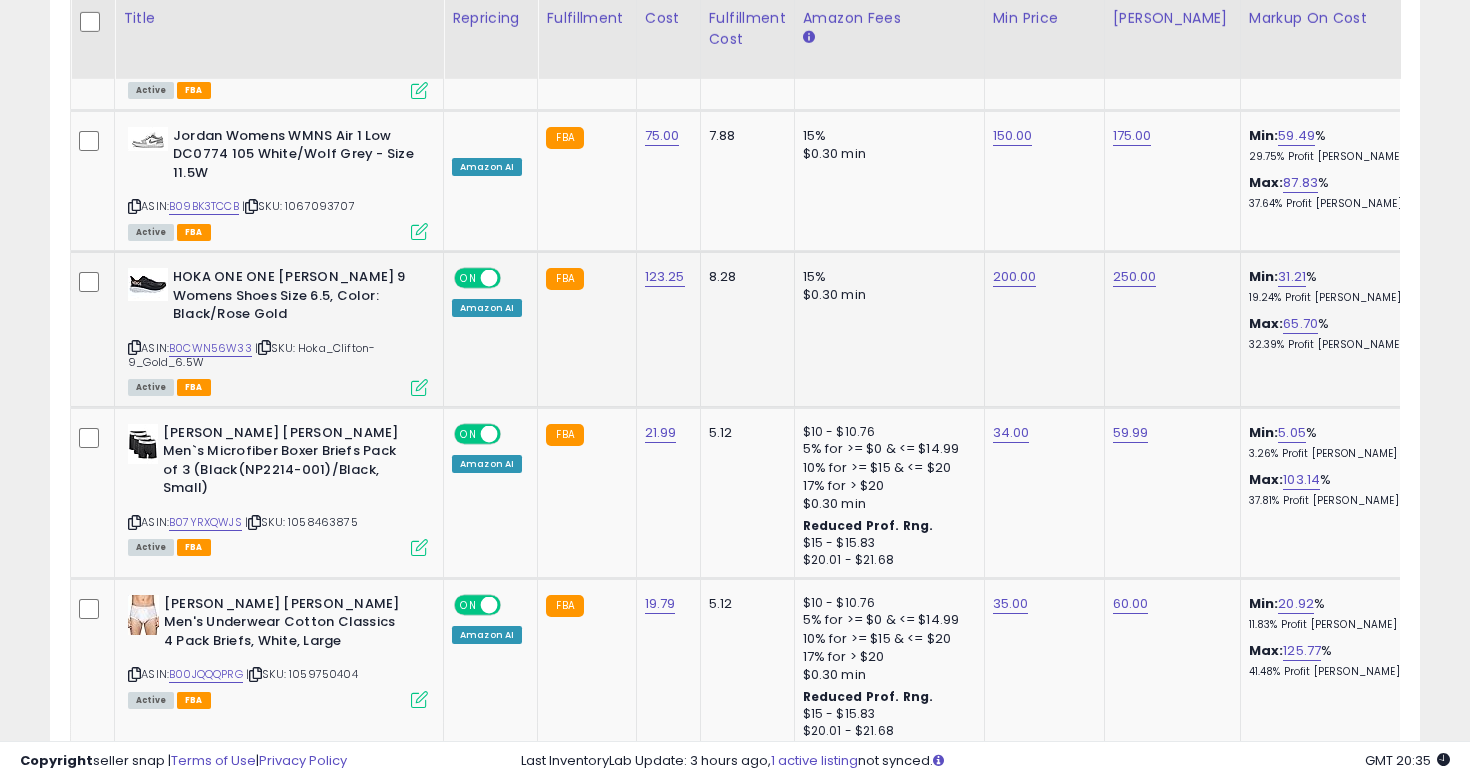 click on "ASIN:  B0CWN56W33    |   SKU: Hoka_Clifton-9_Gold_6.5W Active FBA" at bounding box center [278, 331] 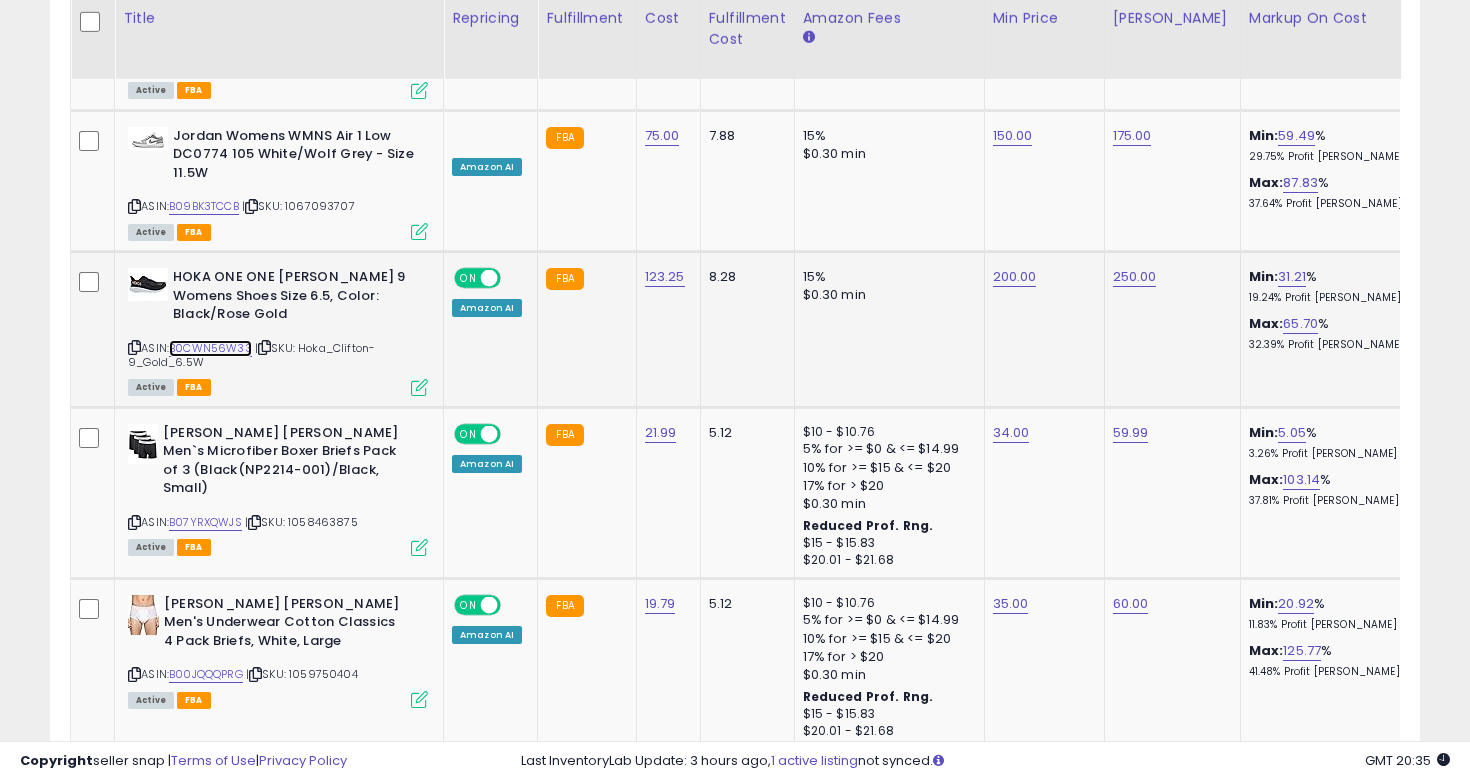 click on "B0CWN56W33" at bounding box center [210, 348] 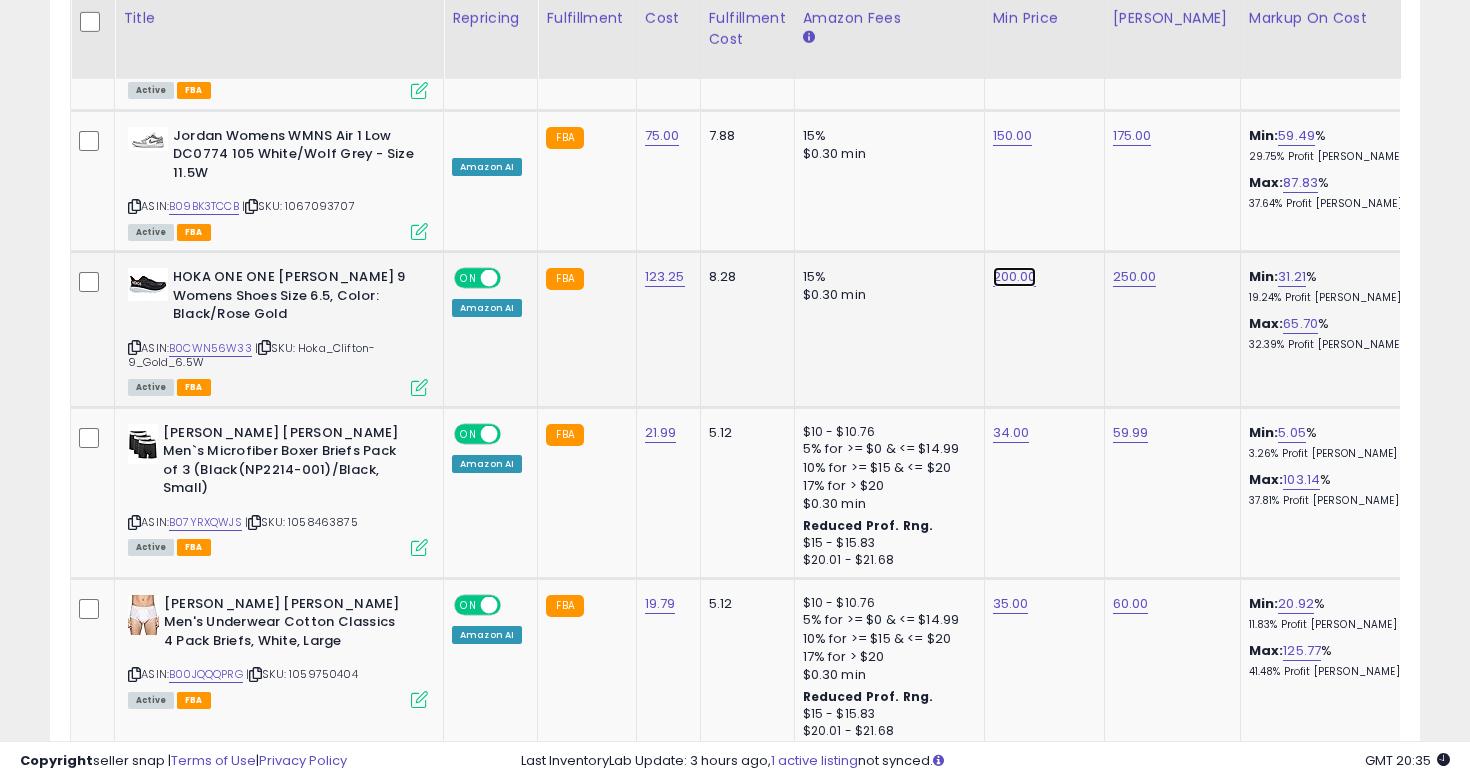 click on "200.00" at bounding box center (1010, -2776) 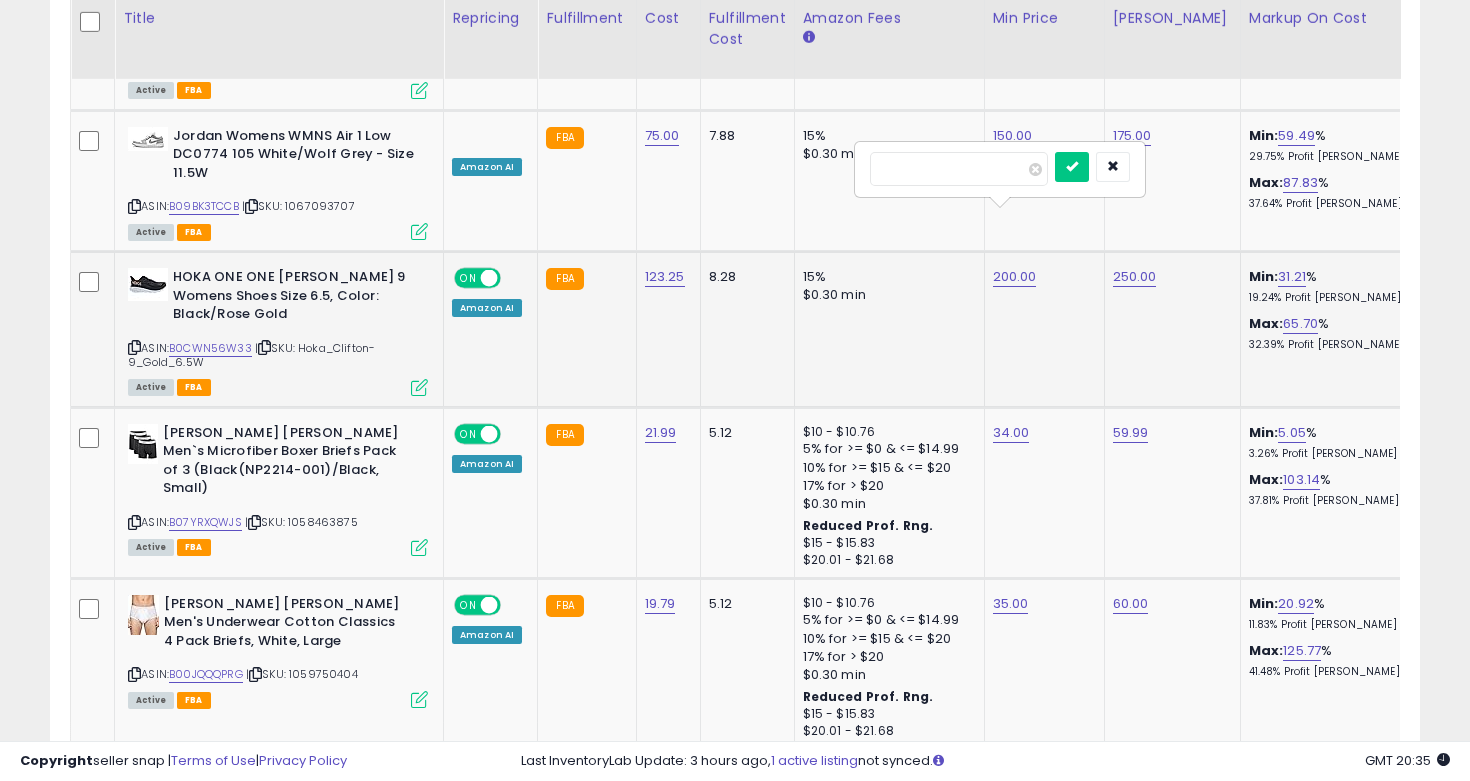 drag, startPoint x: 958, startPoint y: 165, endPoint x: 893, endPoint y: 165, distance: 65 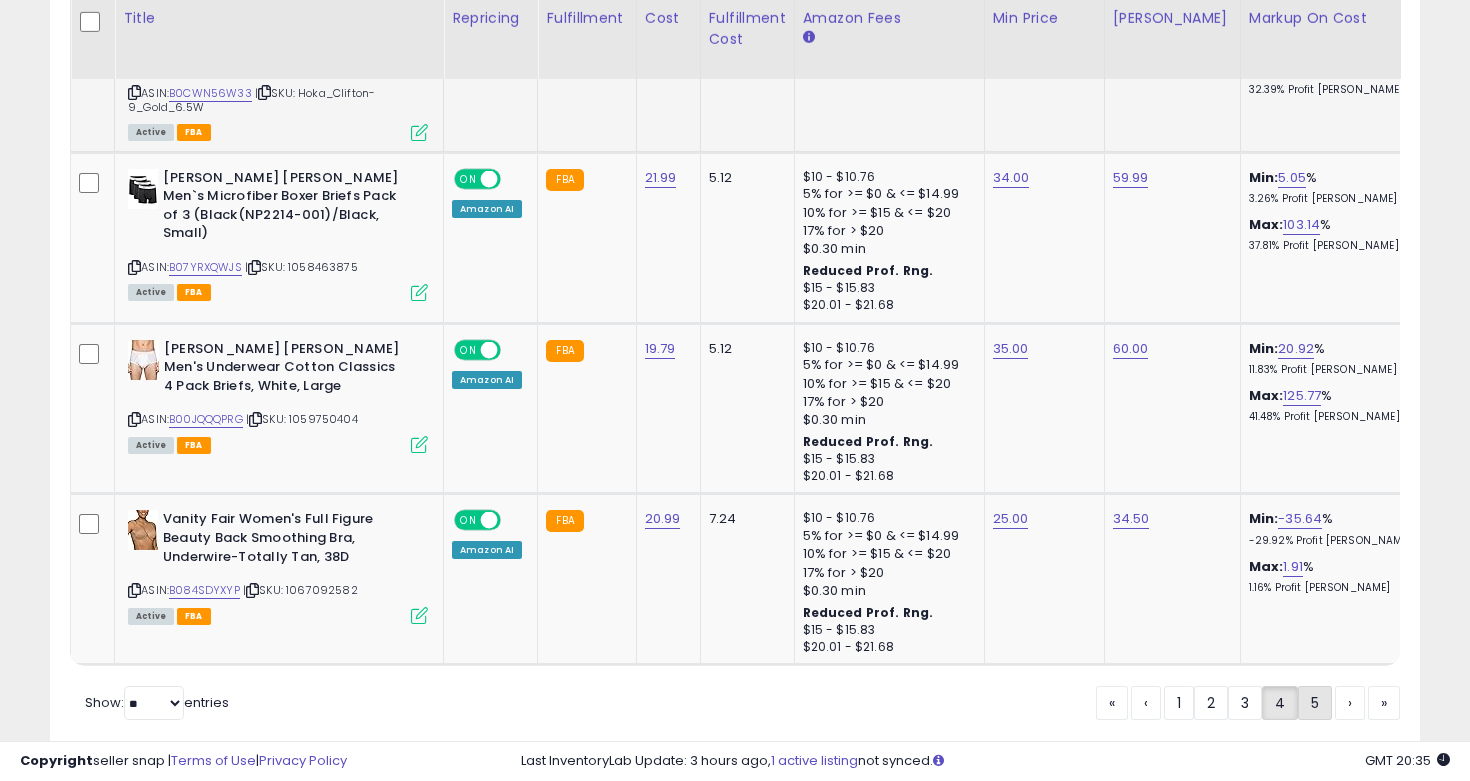 click on "5" 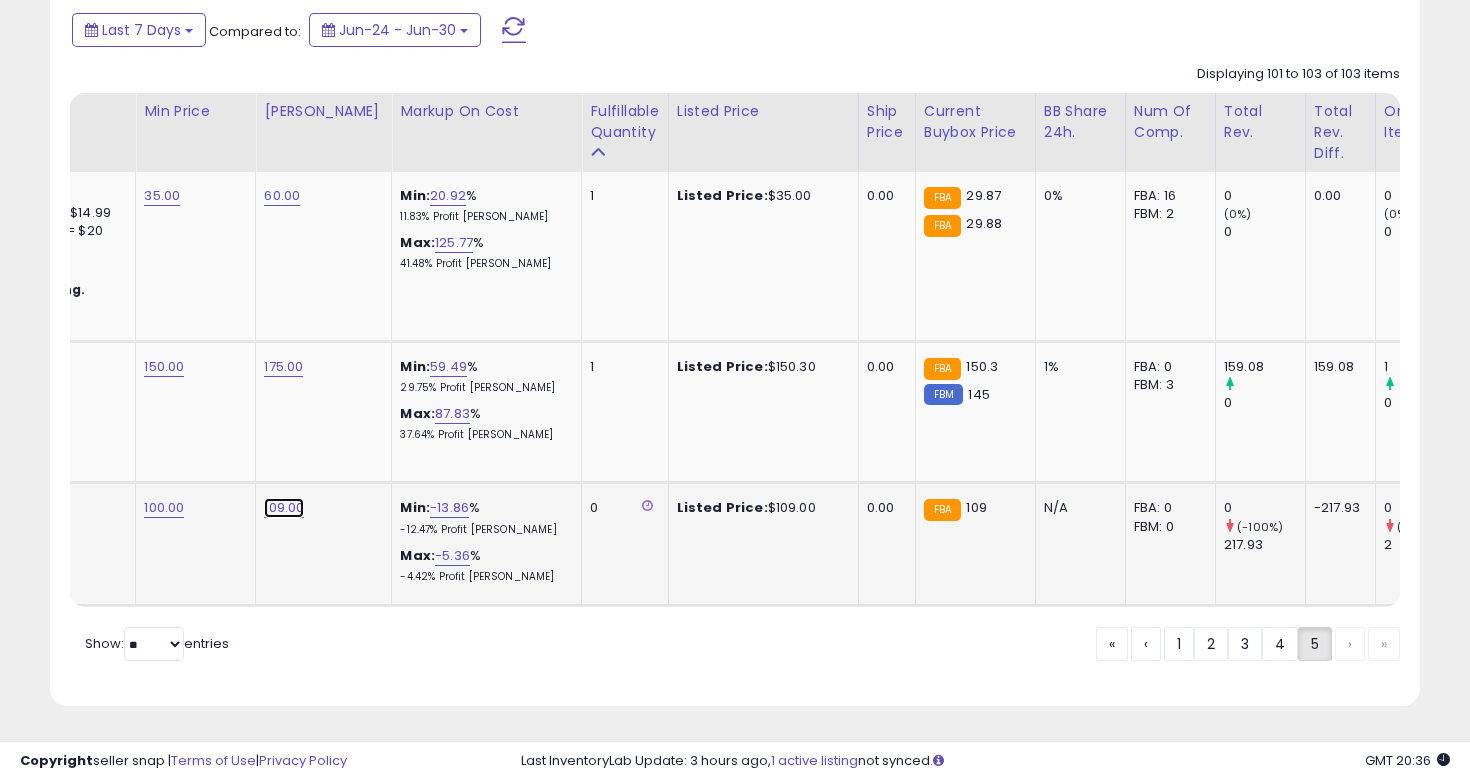 click on "109.00" at bounding box center [282, 196] 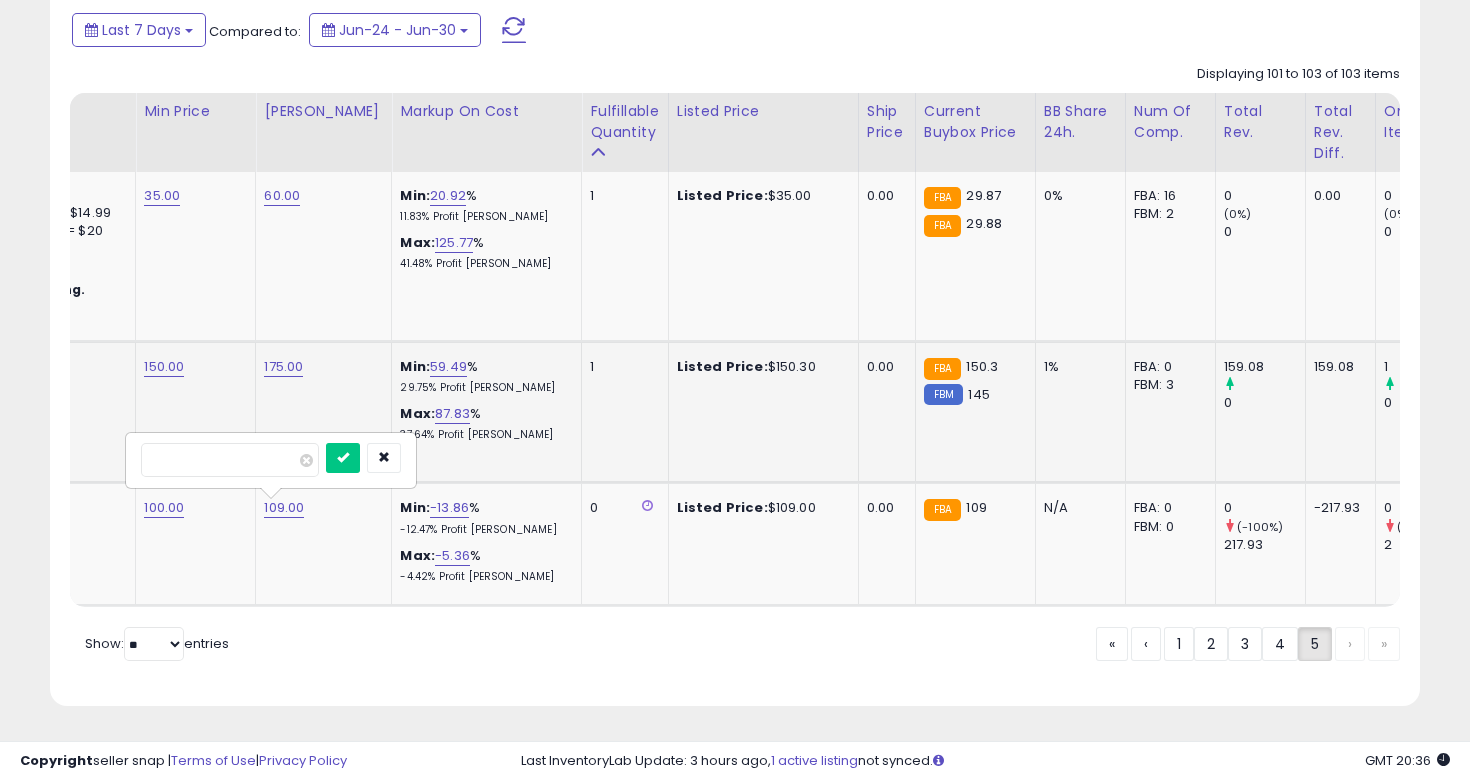 drag, startPoint x: 244, startPoint y: 463, endPoint x: 114, endPoint y: 447, distance: 130.98091 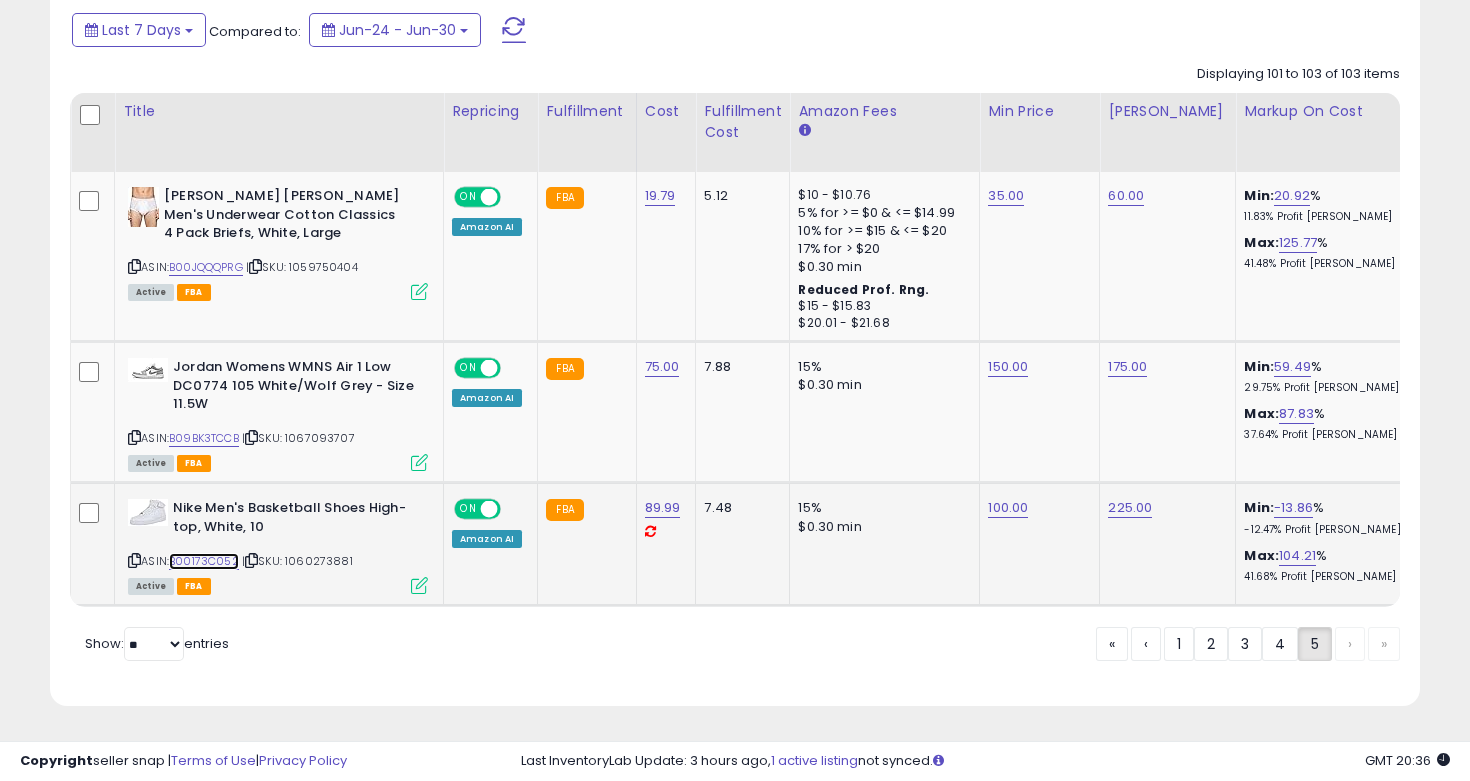 click on "B00173C052" at bounding box center (204, 561) 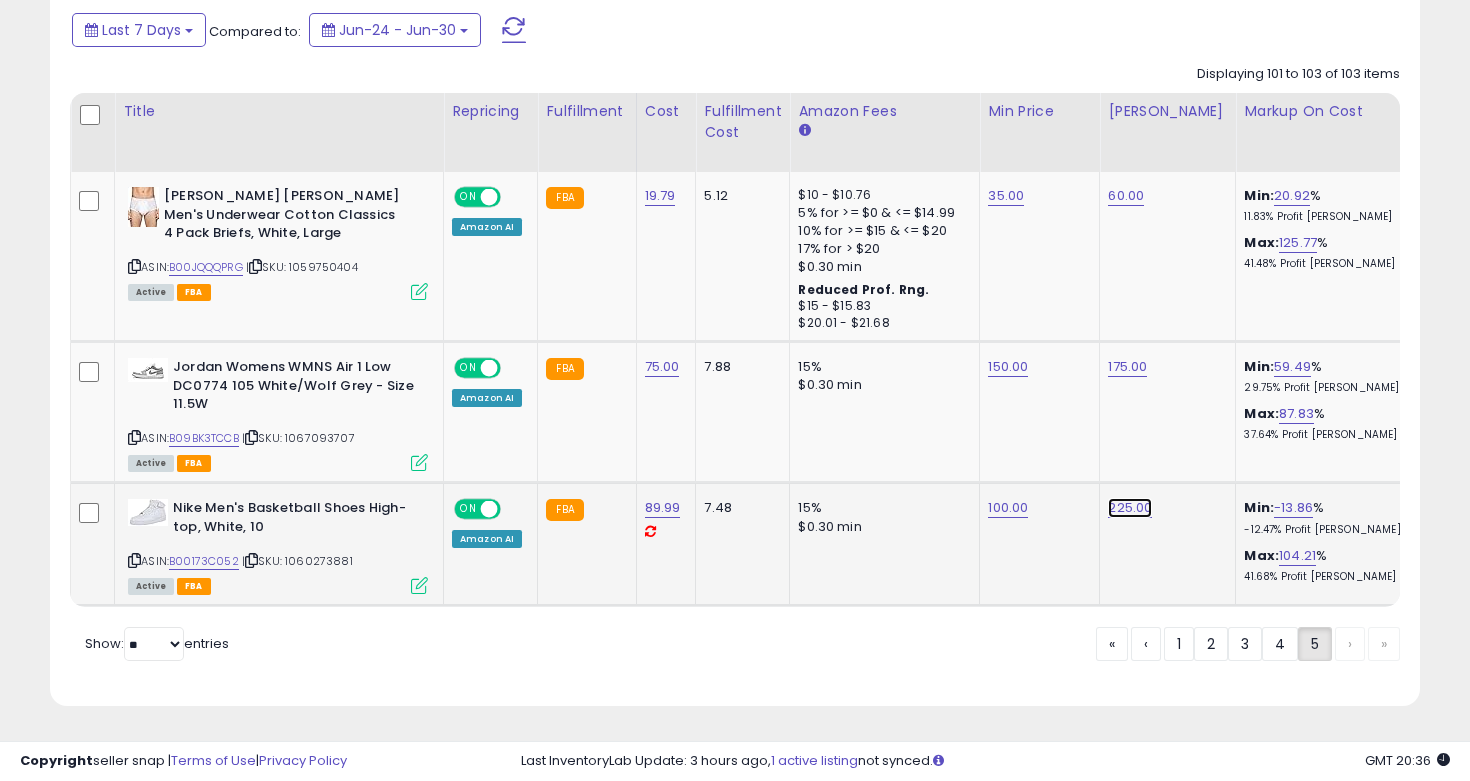 click on "225.00" at bounding box center [1126, 196] 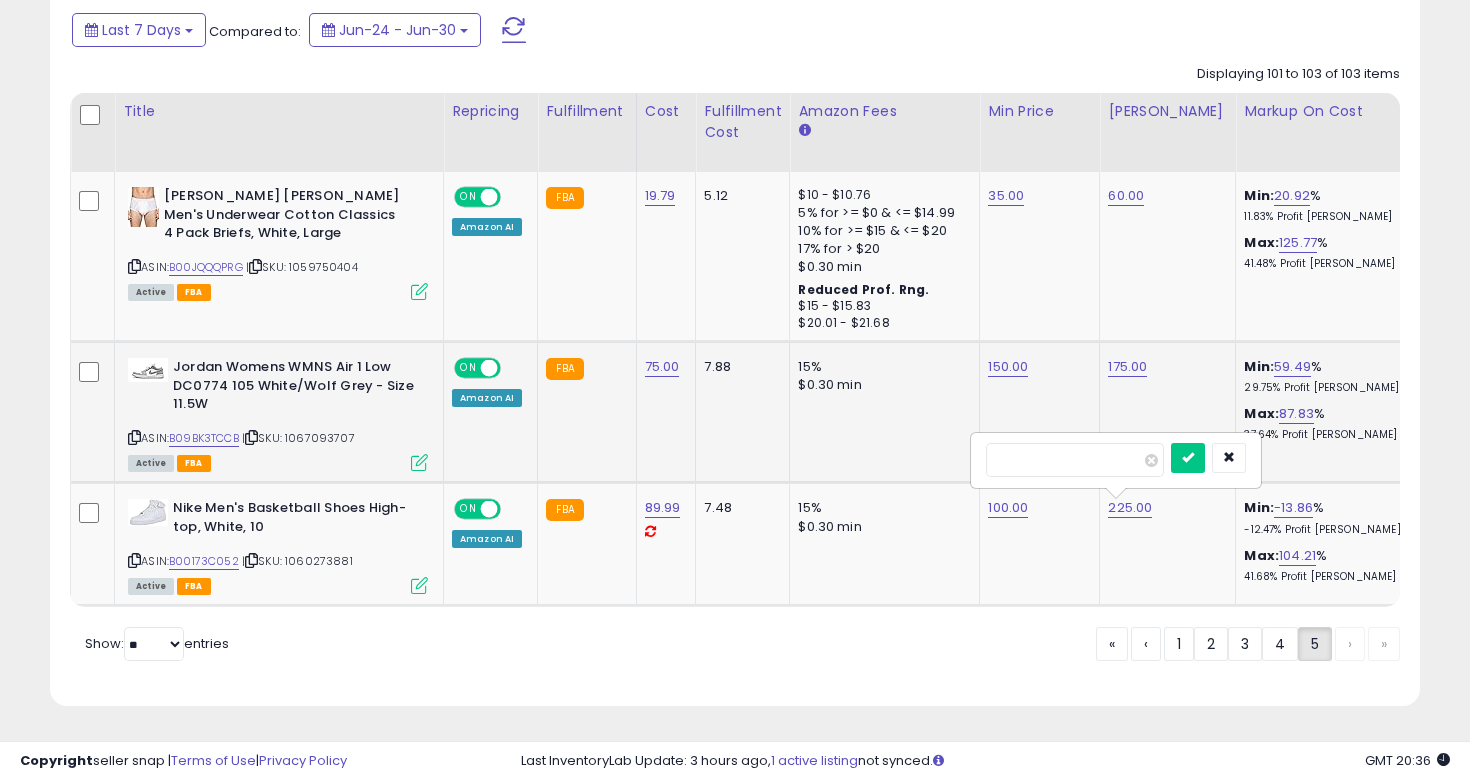 drag, startPoint x: 1064, startPoint y: 460, endPoint x: 968, endPoint y: 451, distance: 96.42095 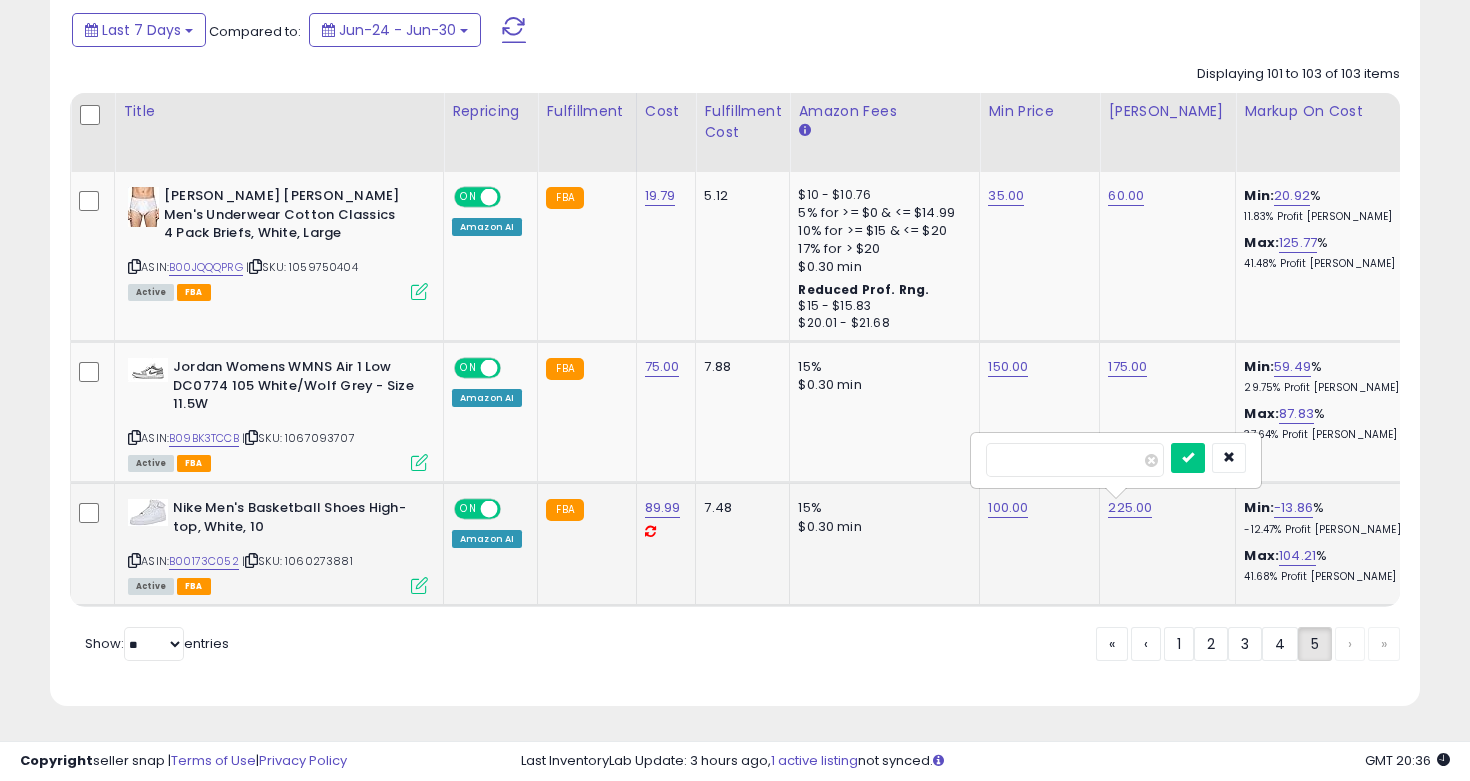 type on "***" 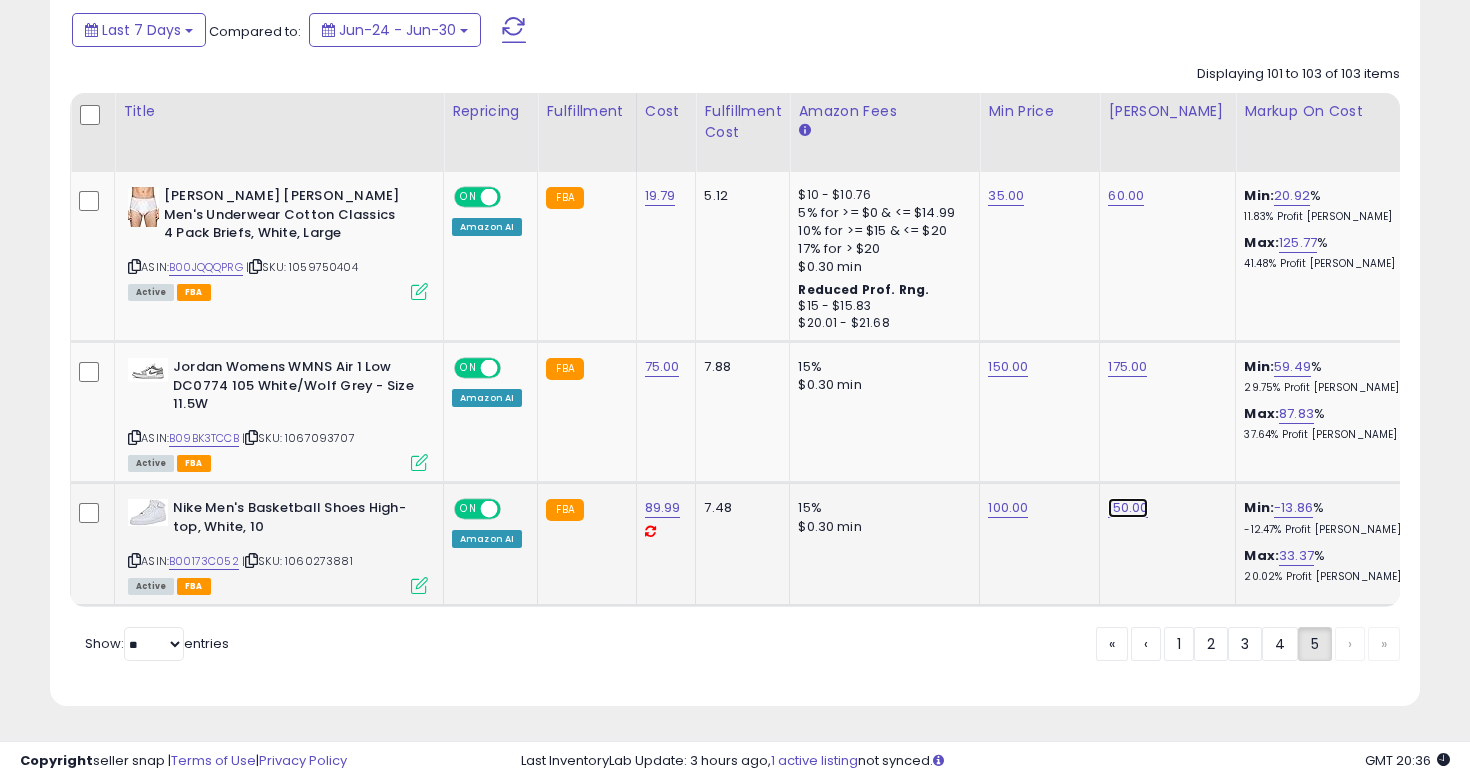 click on "150.00" at bounding box center (1126, 196) 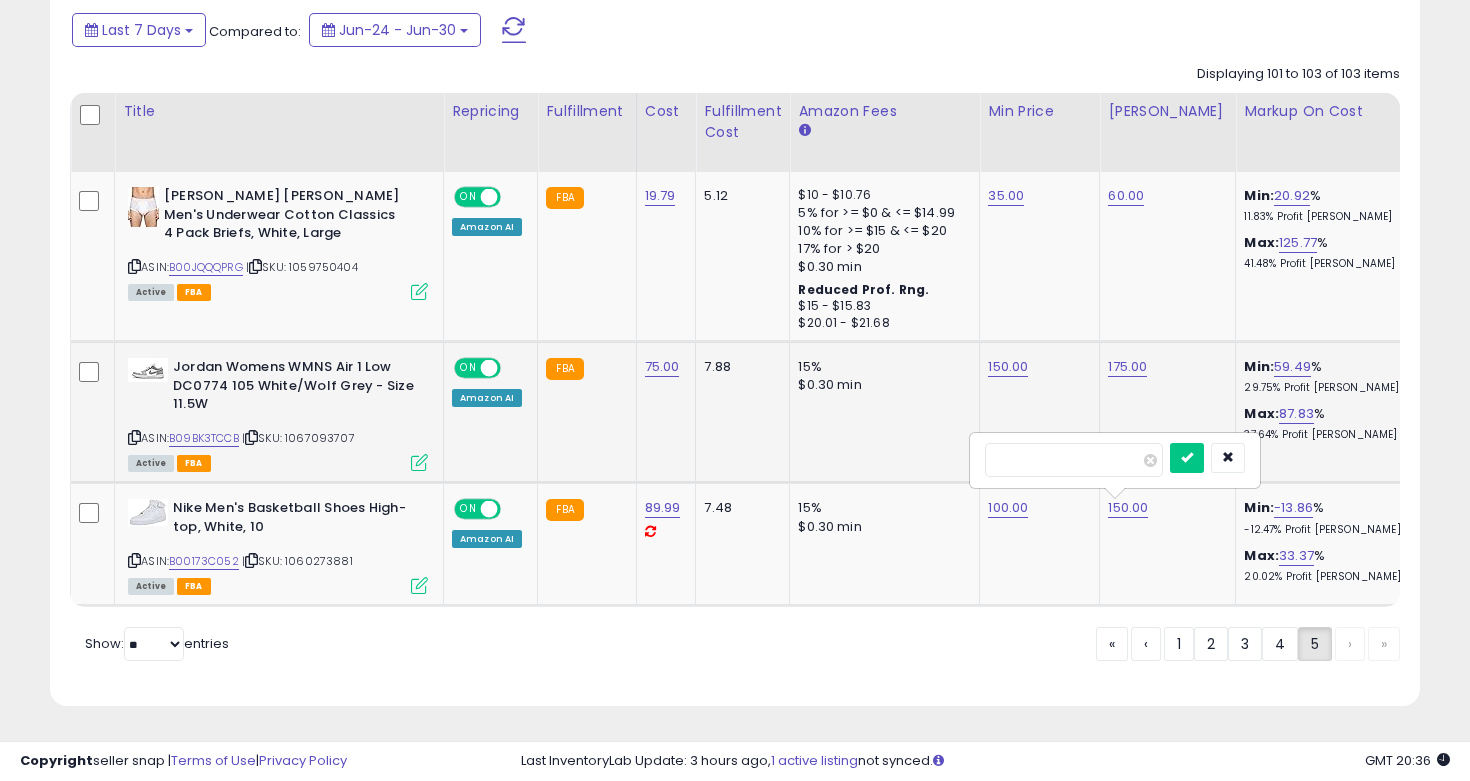 drag, startPoint x: 1062, startPoint y: 469, endPoint x: 888, endPoint y: 418, distance: 181.32016 